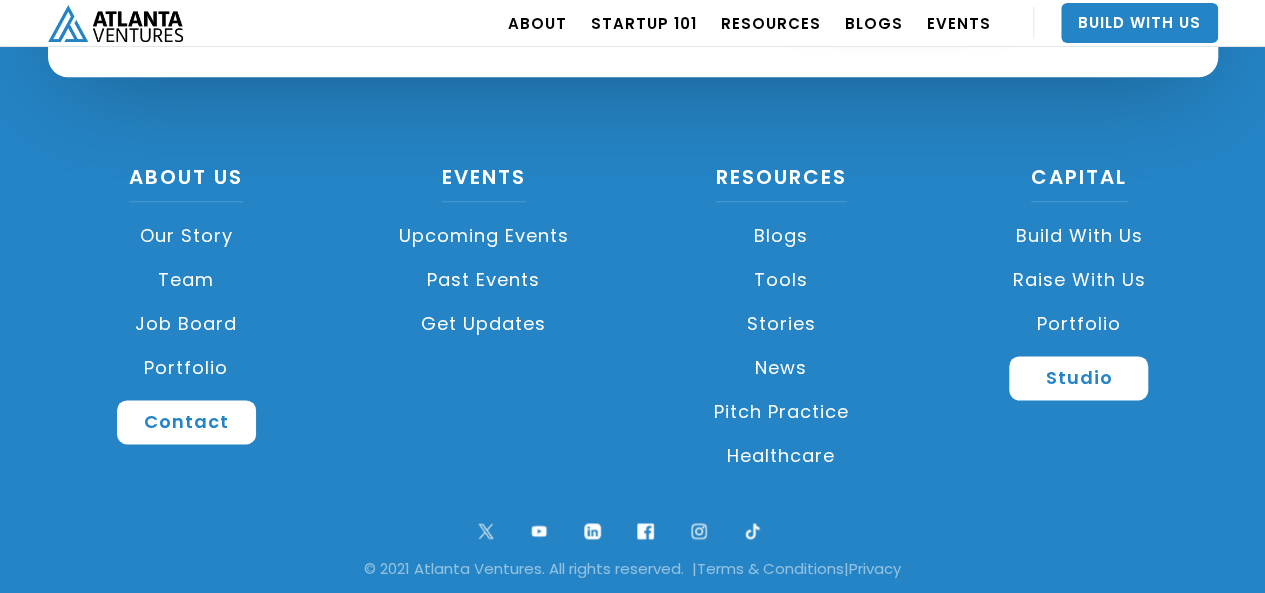 scroll, scrollTop: 4902, scrollLeft: 0, axis: vertical 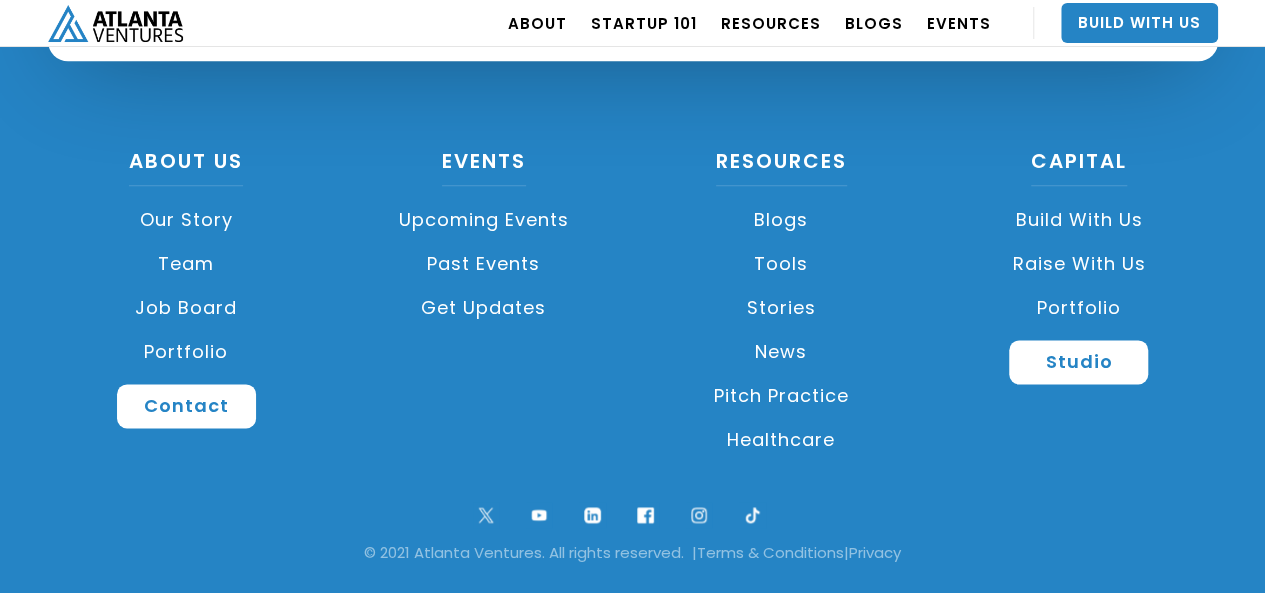 click on "Upcoming Events" at bounding box center [484, 220] 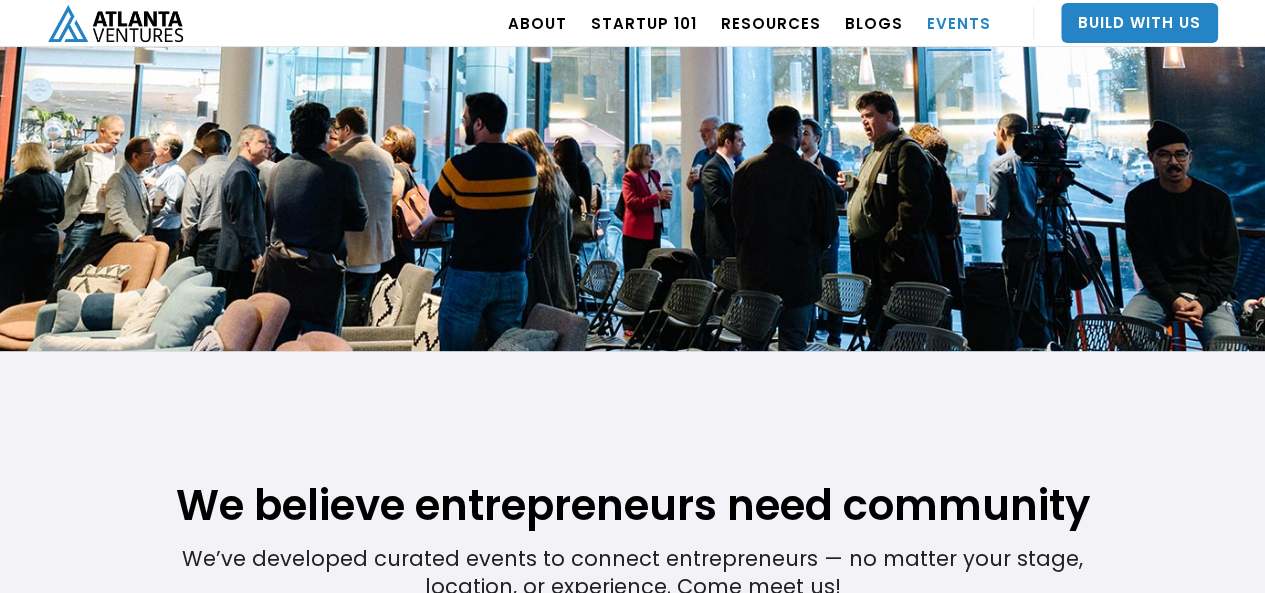 scroll, scrollTop: 0, scrollLeft: 0, axis: both 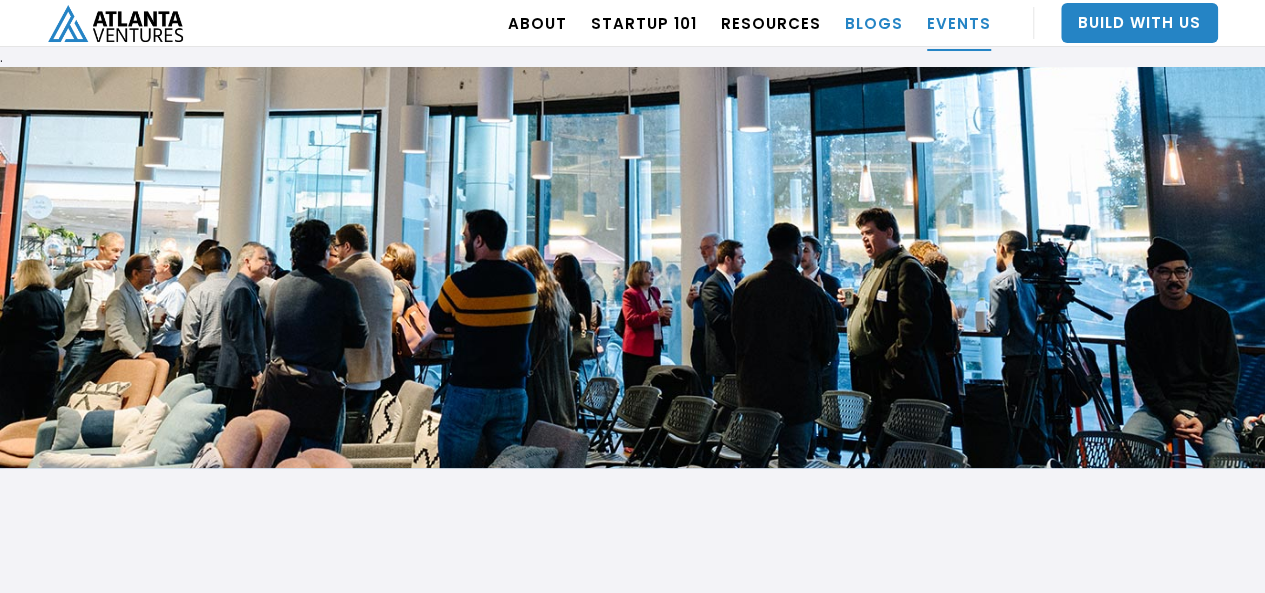 click on "BLOGS" at bounding box center [874, 23] 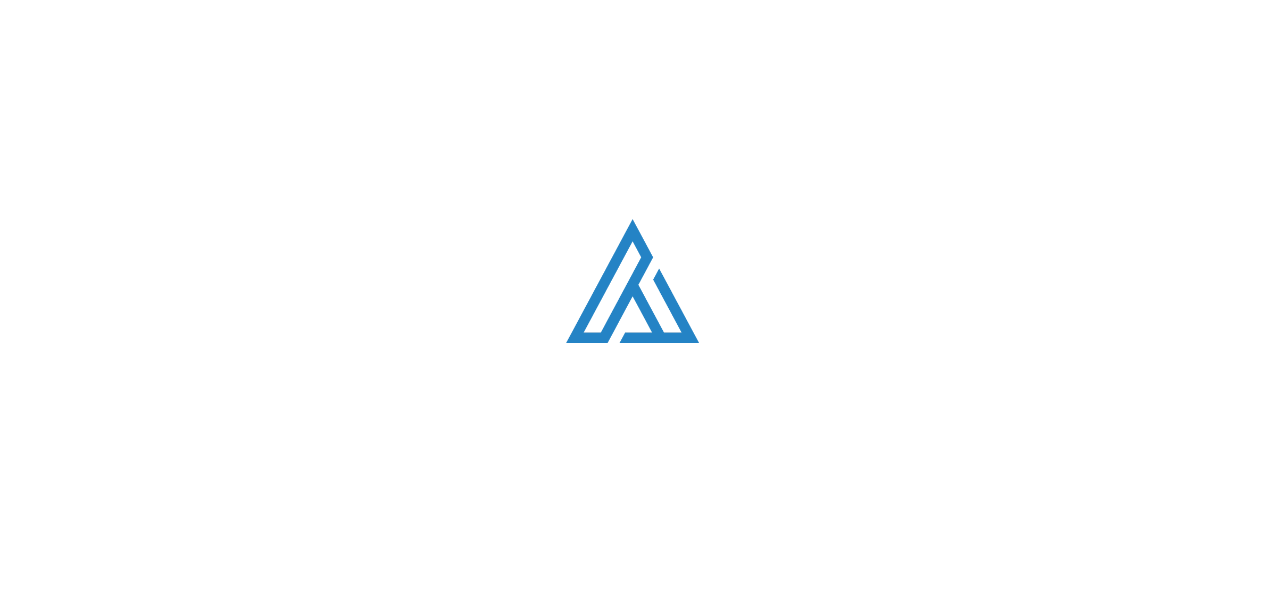 scroll, scrollTop: 0, scrollLeft: 0, axis: both 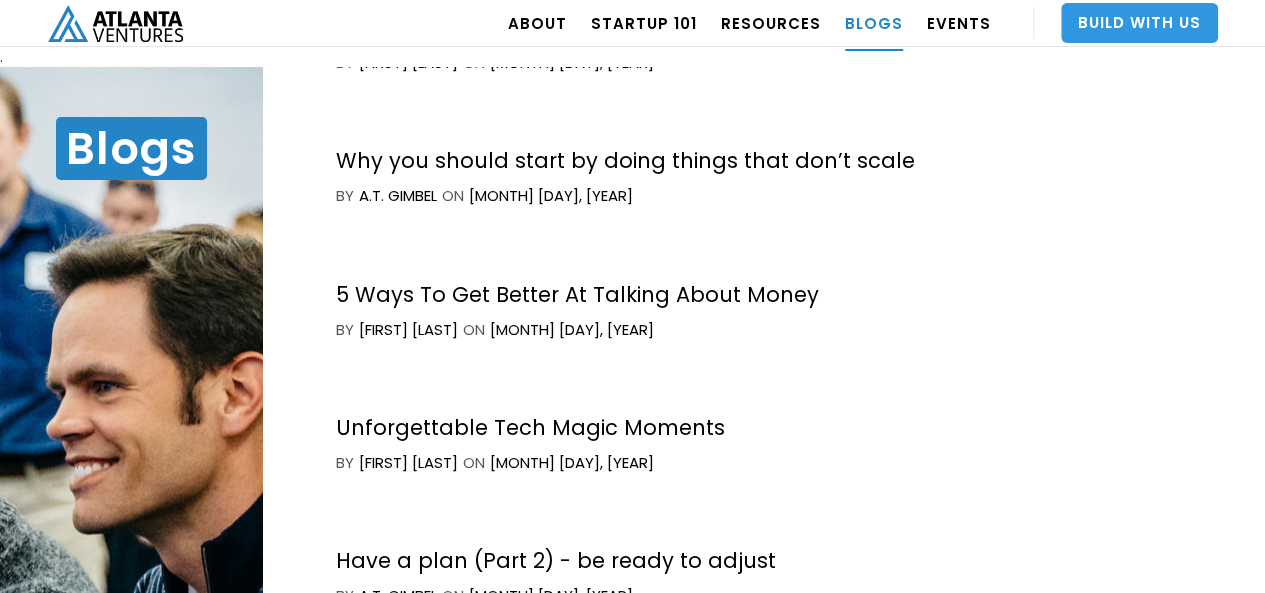 click on "Build With Us" at bounding box center (1139, 23) 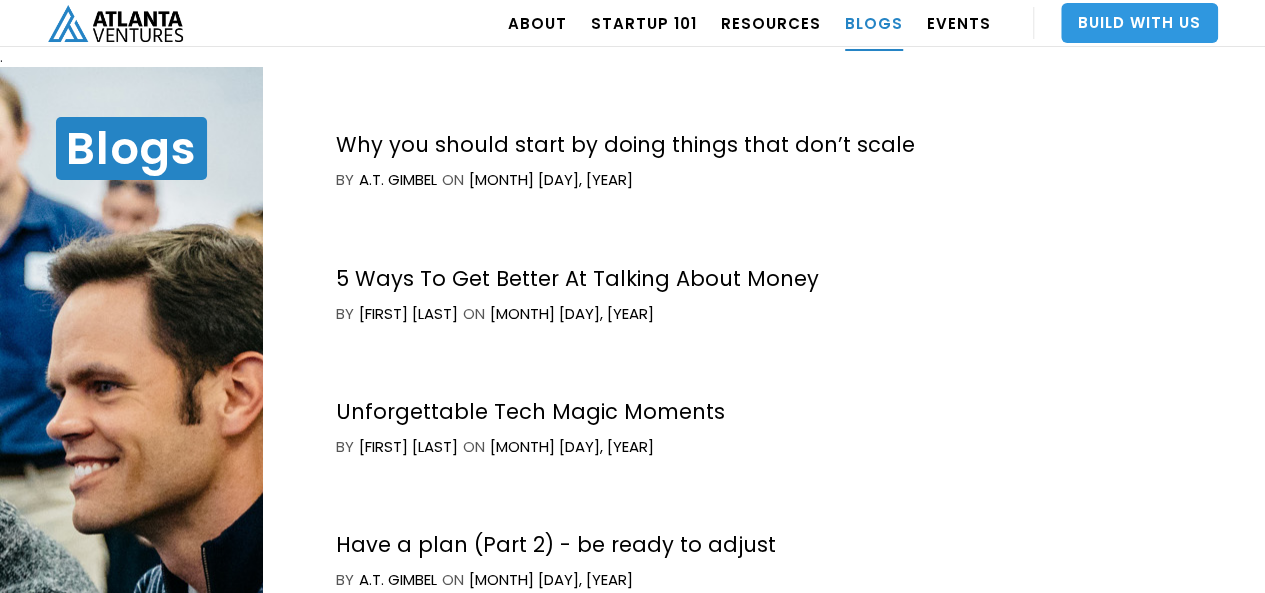 scroll, scrollTop: 9347, scrollLeft: 0, axis: vertical 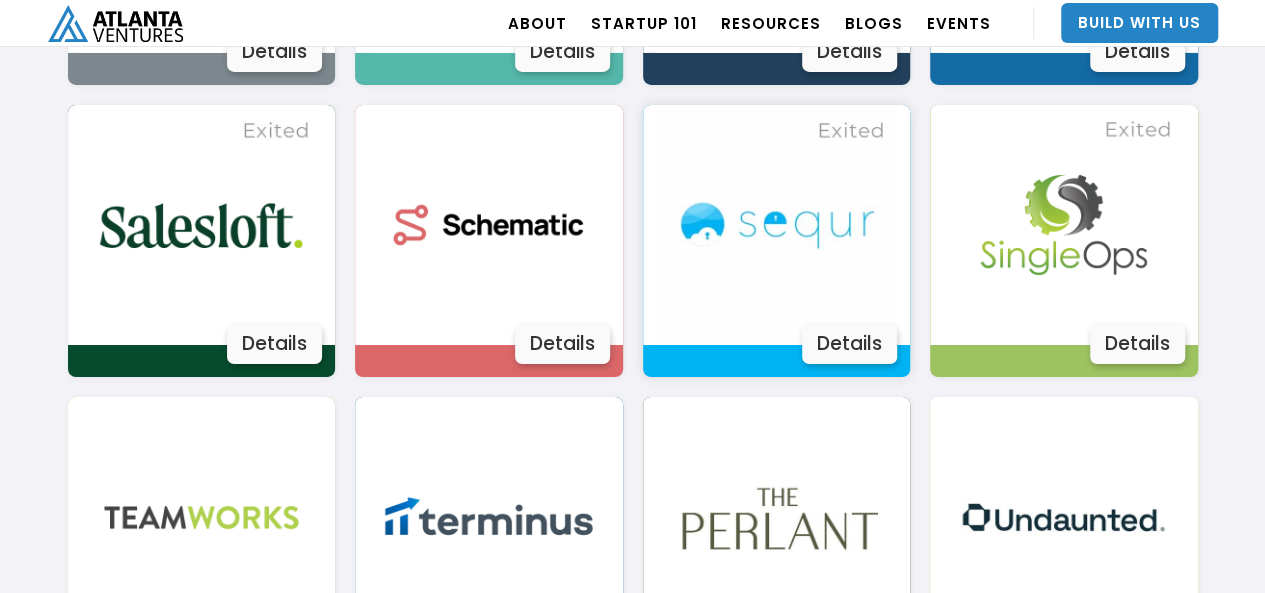 click at bounding box center (776, 225) 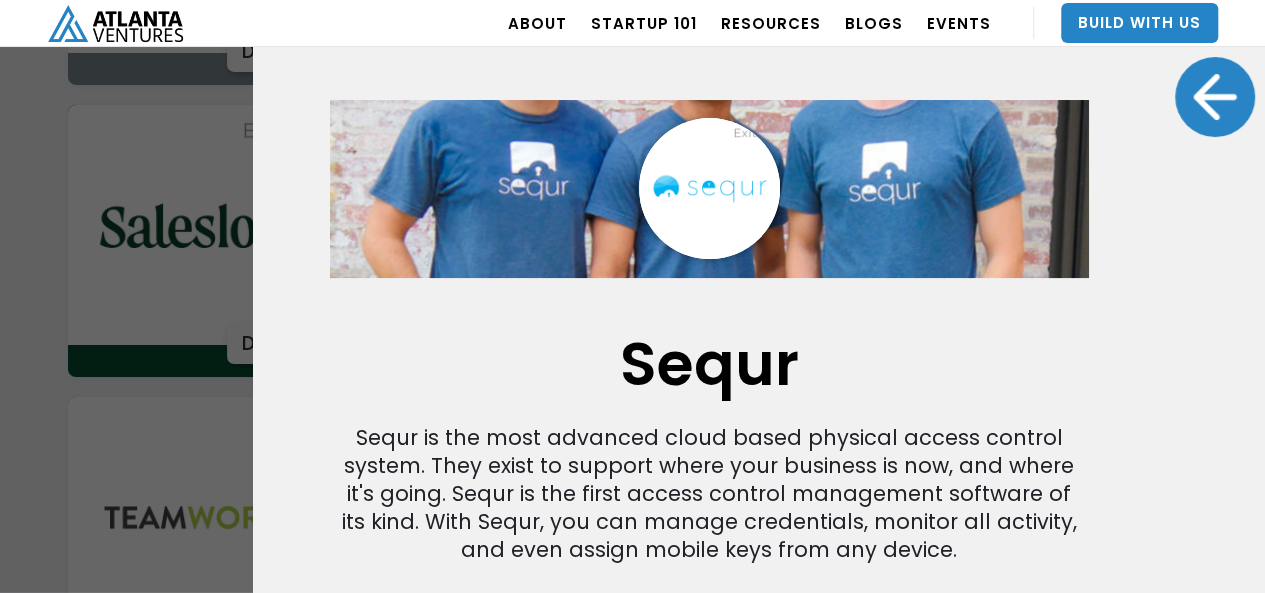 click on "Sequr Sequr is the most advanced cloud based physical access control system. They exist to support where your business is now, and where it's going. Sequr is the first access control management software of its kind. With Sequr, you can manage credentials, monitor all activity, and even assign mobile keys from any device. Careers at Sequr Milestones Founded 2014 First Partnered 2014 Exited 2020 Leadership Andrew Eddy Michael Maxsenti ‍" at bounding box center (632, 296) 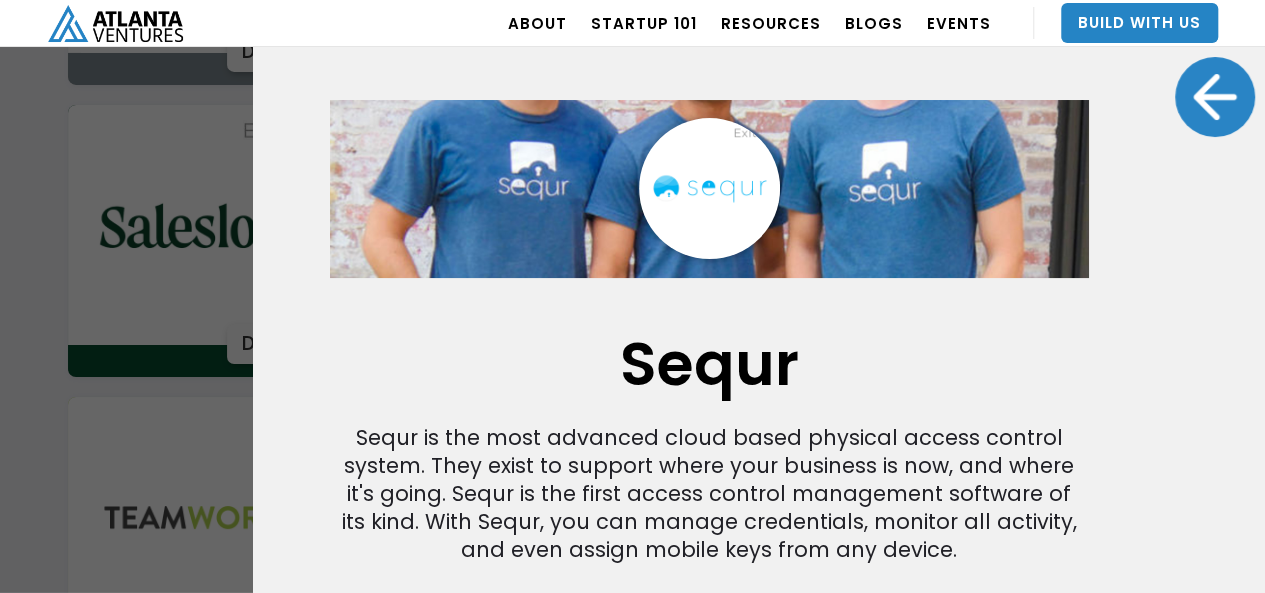 click at bounding box center (1215, 97) 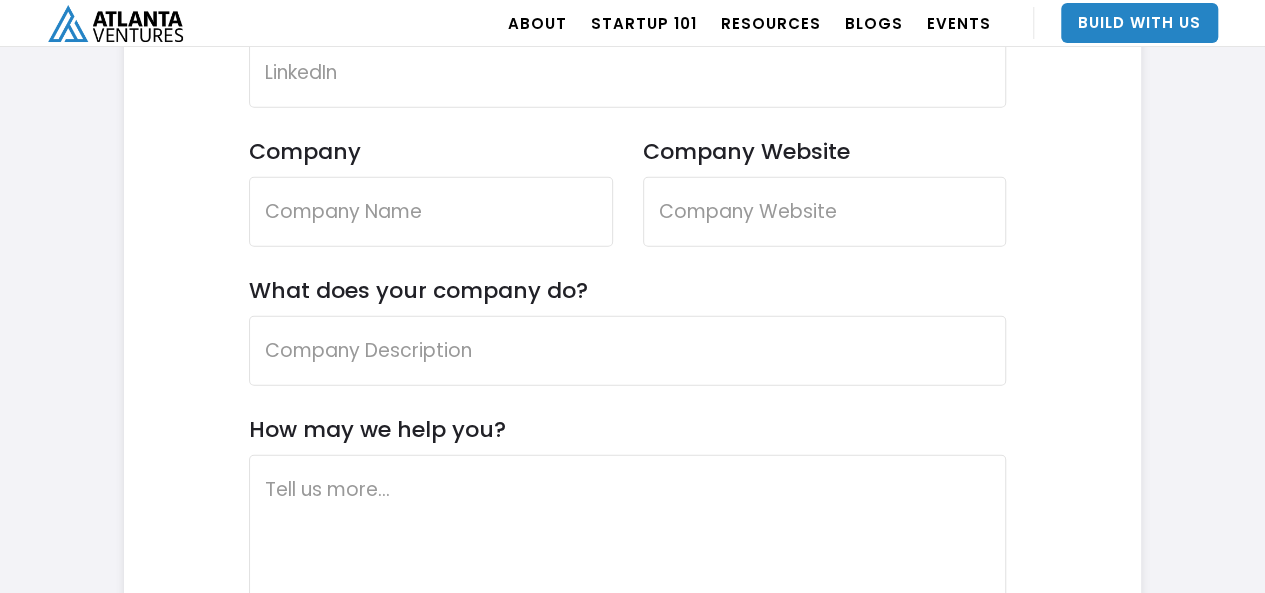 scroll, scrollTop: 6240, scrollLeft: 0, axis: vertical 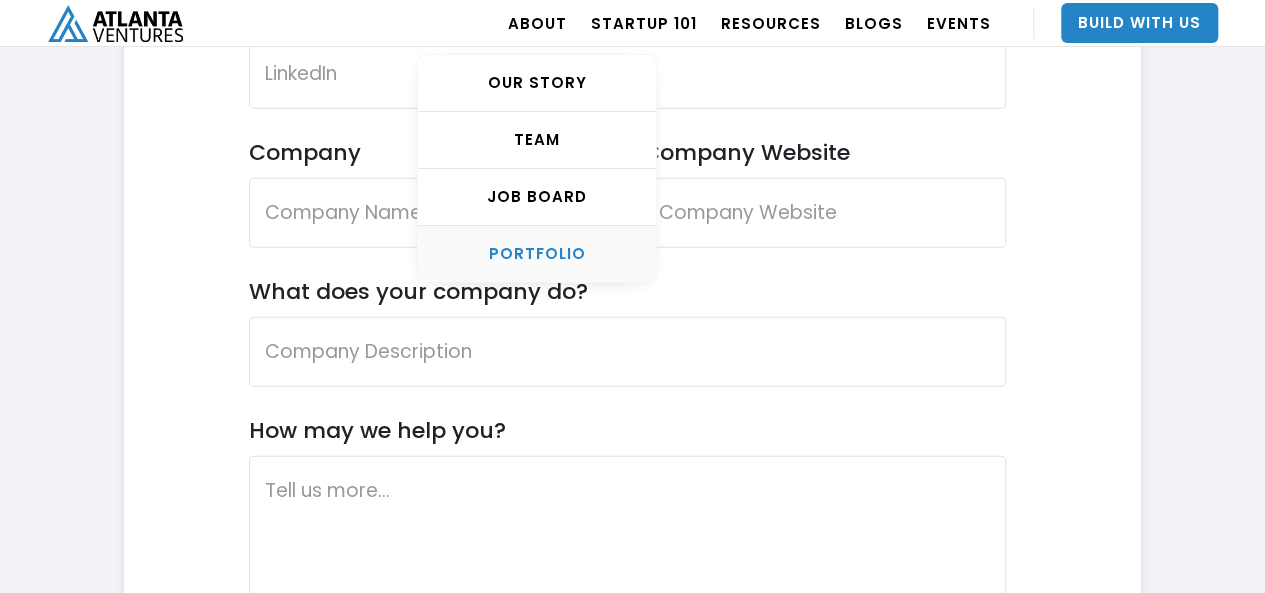 click on "PORTFOLIO" at bounding box center [537, 254] 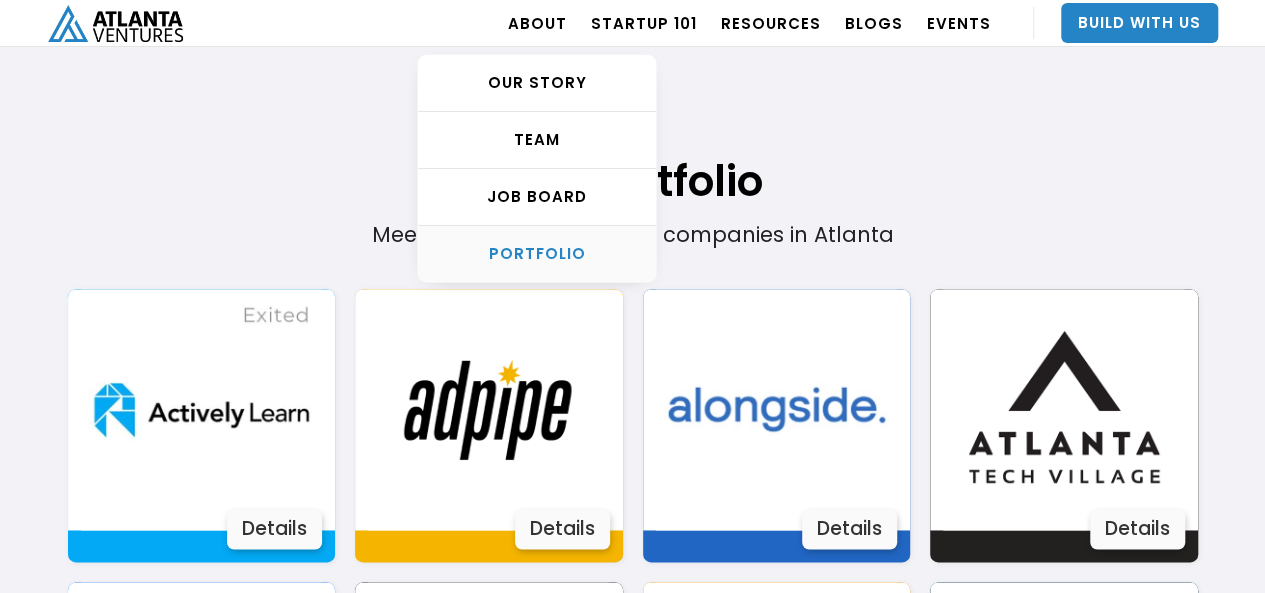 scroll, scrollTop: 1198, scrollLeft: 0, axis: vertical 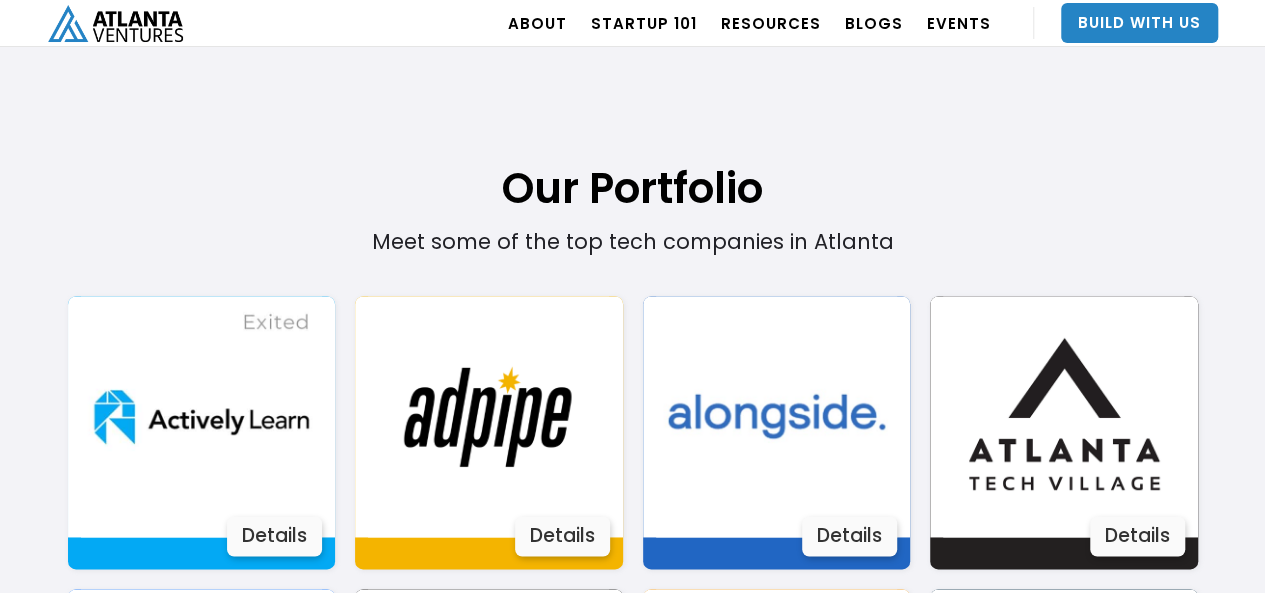 click on "Our Portfolio" at bounding box center (633, 108) 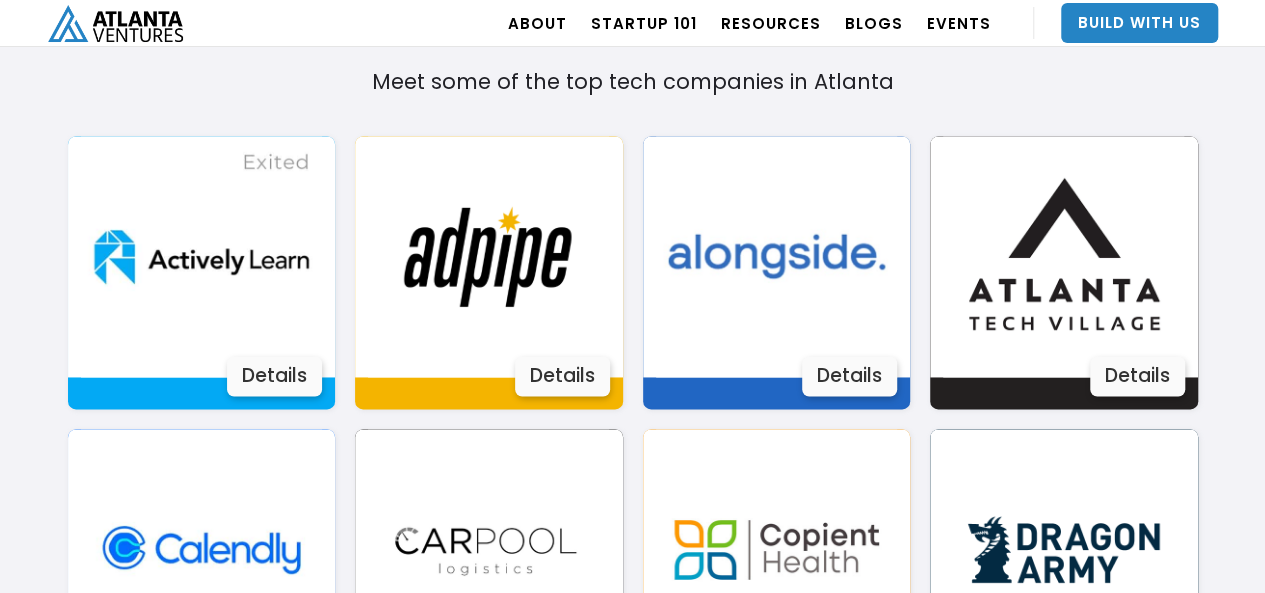 scroll, scrollTop: 1358, scrollLeft: 0, axis: vertical 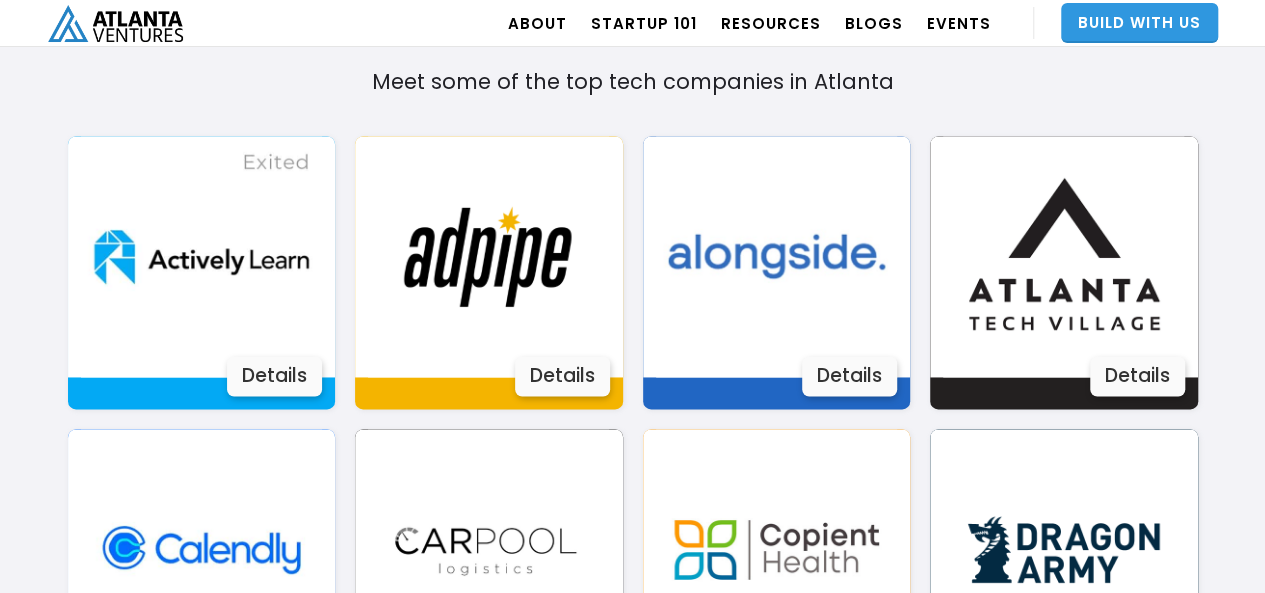 click on "Build With Us" at bounding box center (1139, 23) 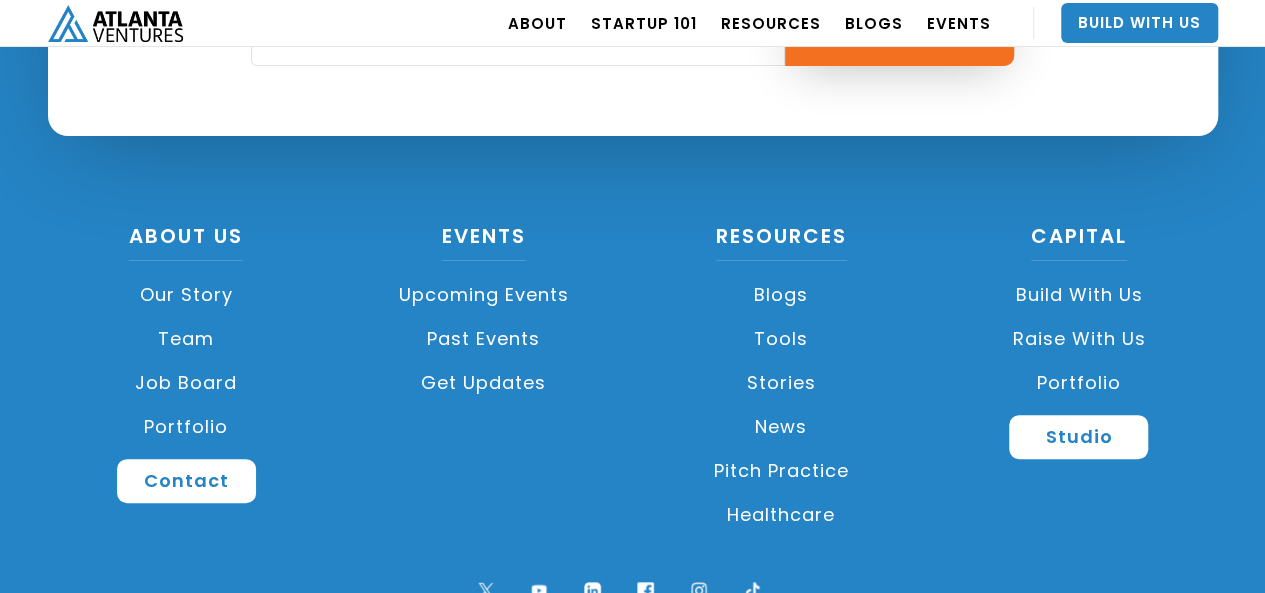 scroll, scrollTop: 7724, scrollLeft: 0, axis: vertical 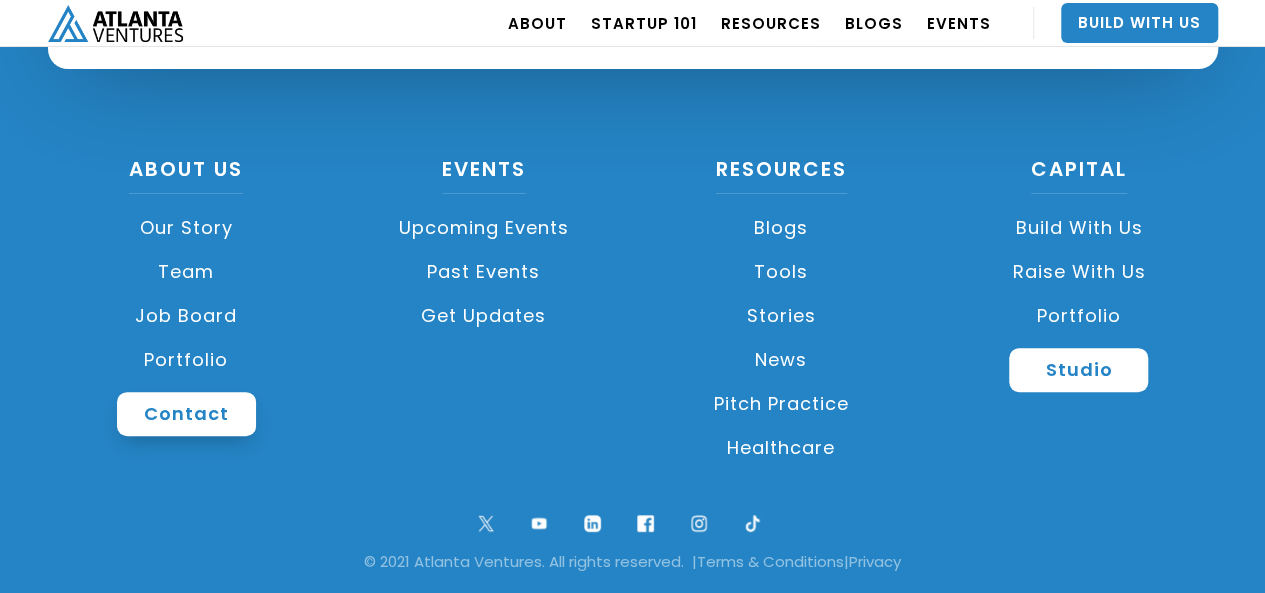 click on "Contact" at bounding box center (186, 414) 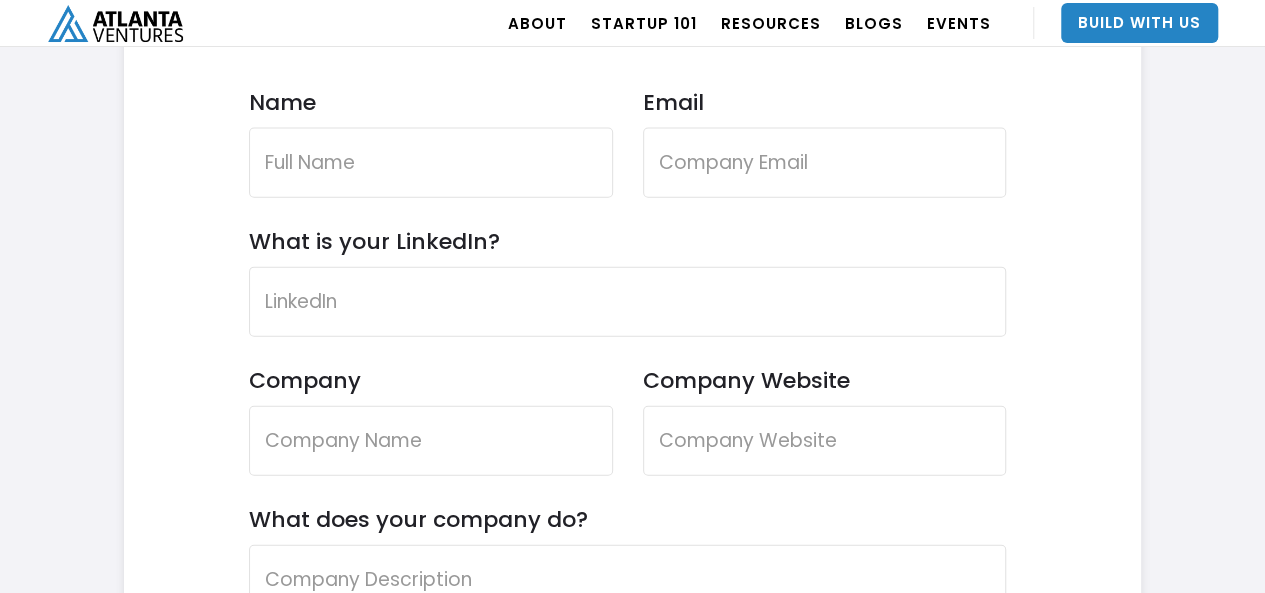 scroll, scrollTop: 6016, scrollLeft: 0, axis: vertical 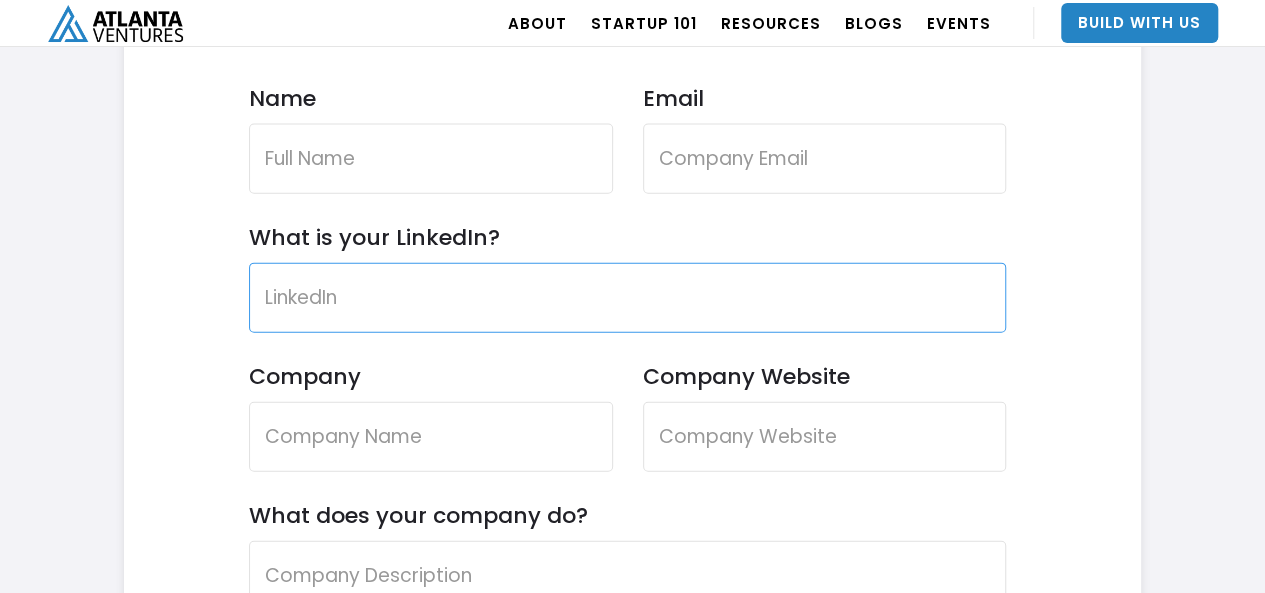 click on "What is your LinkedIn?" at bounding box center [628, 298] 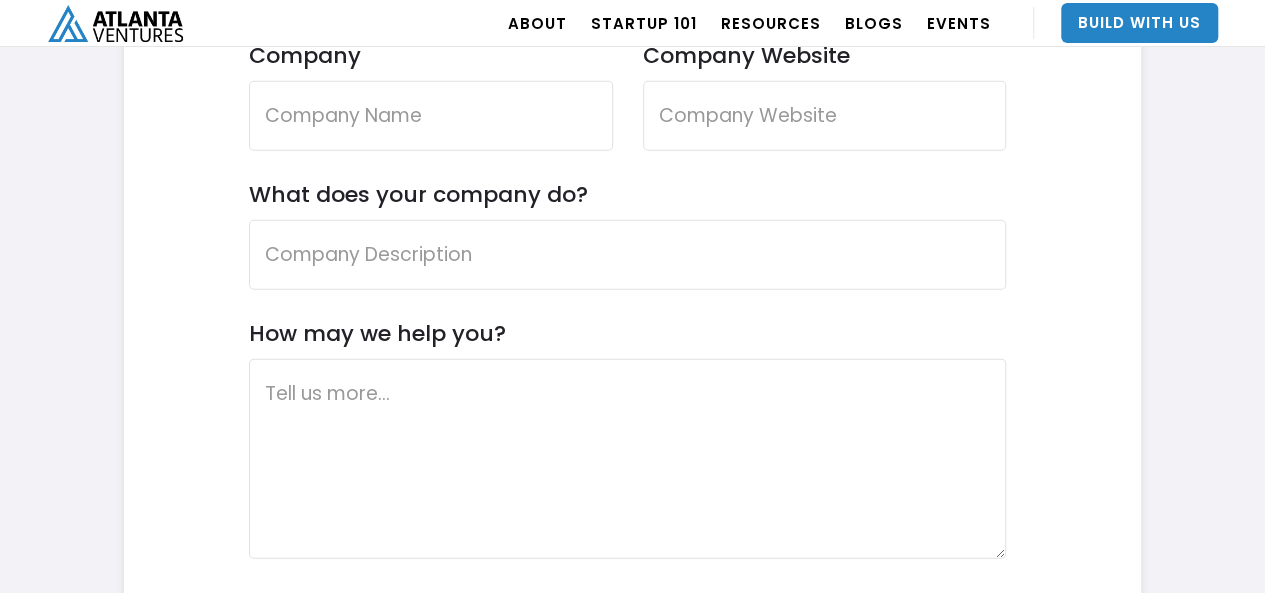scroll, scrollTop: 6339, scrollLeft: 0, axis: vertical 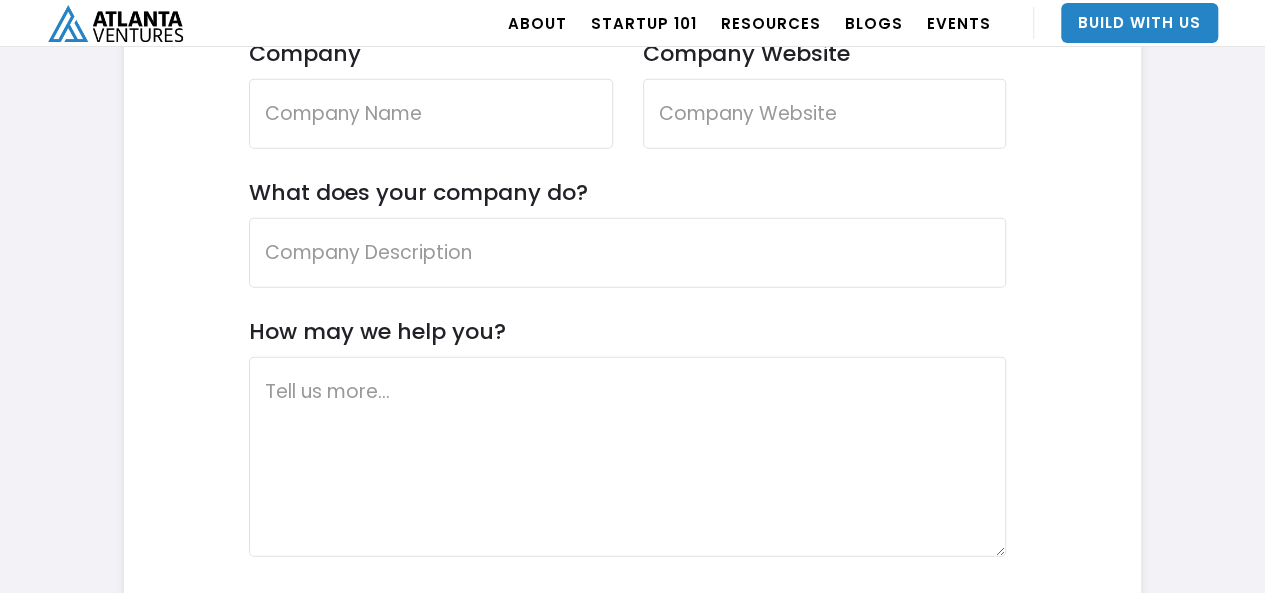 click on "Contact Us Reach out if you want to partner with Atlanta Ventures or have any questions Name Email What is your LinkedIn? Company Company Website What does your company do? How may we help you? Submit" at bounding box center (628, 169) 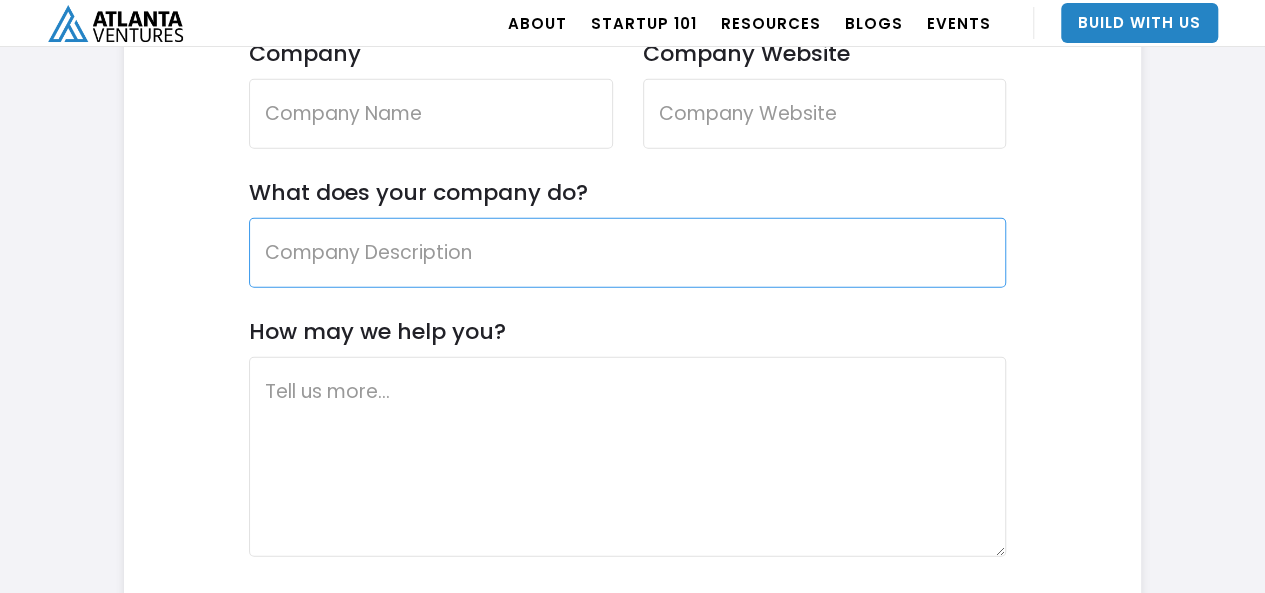 click on "What does your company do?" at bounding box center (628, 253) 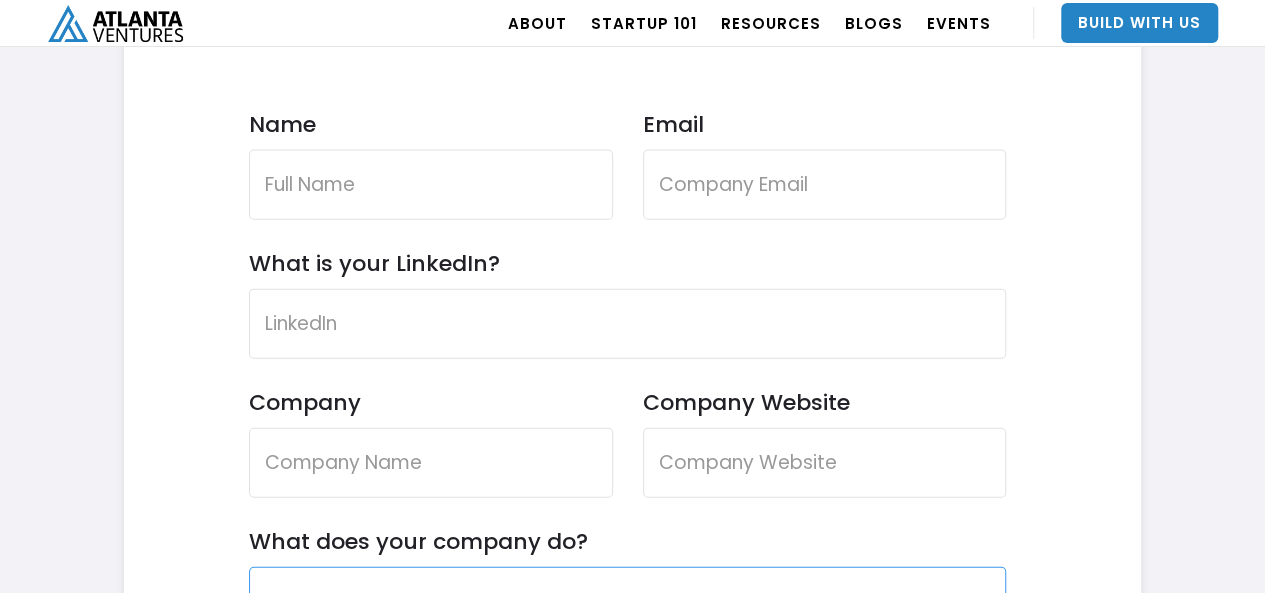 scroll, scrollTop: 5989, scrollLeft: 0, axis: vertical 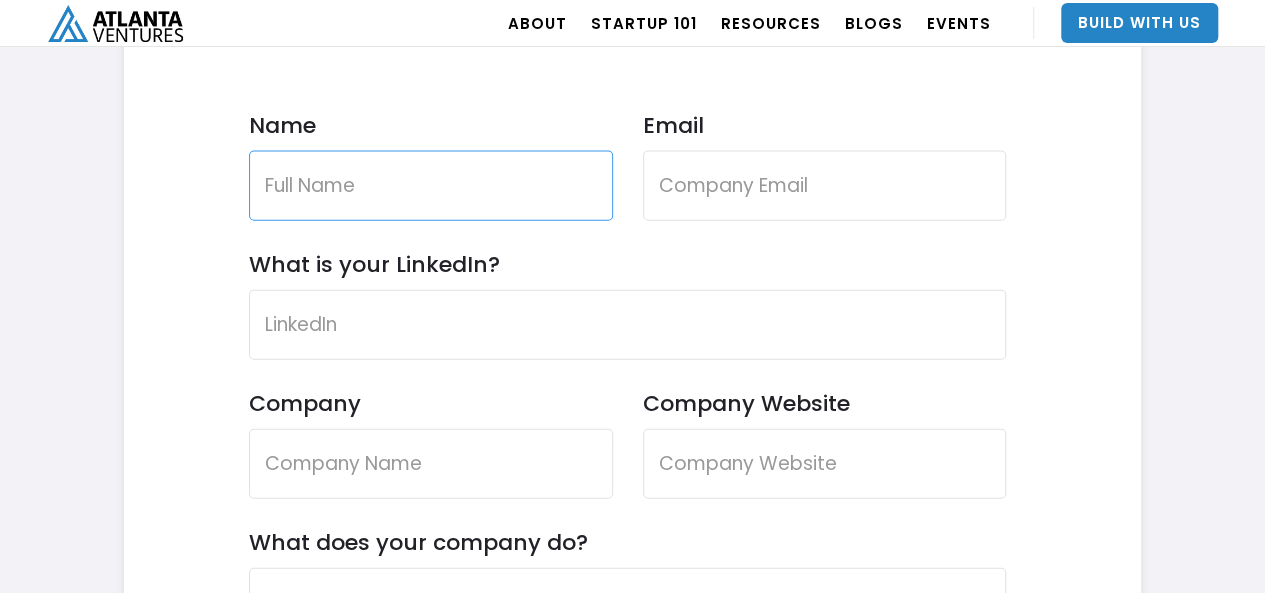 click on "Name" at bounding box center [431, 186] 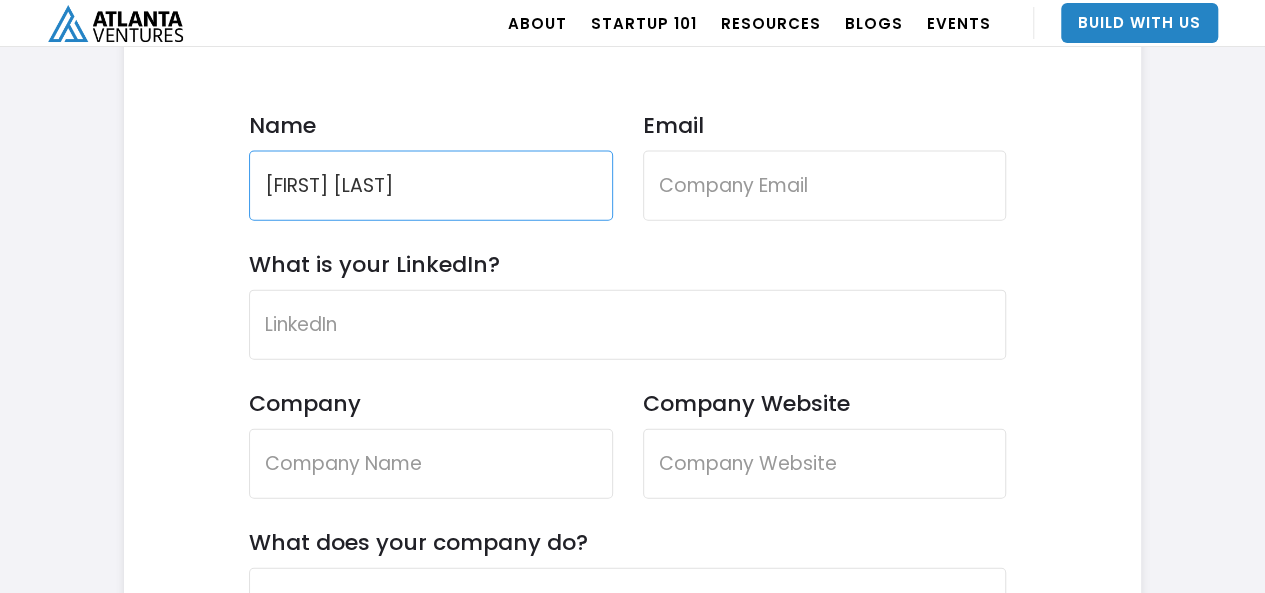 type on "[FIRST] [LAST]" 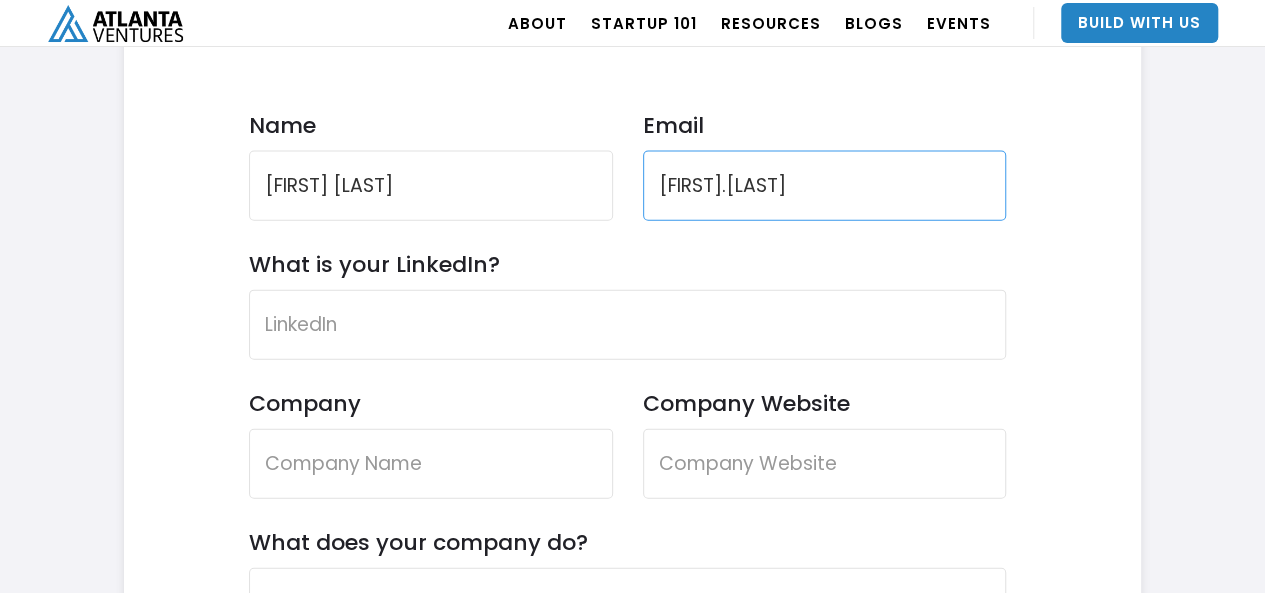 click on "[FIRST].[LAST]" at bounding box center [825, 186] 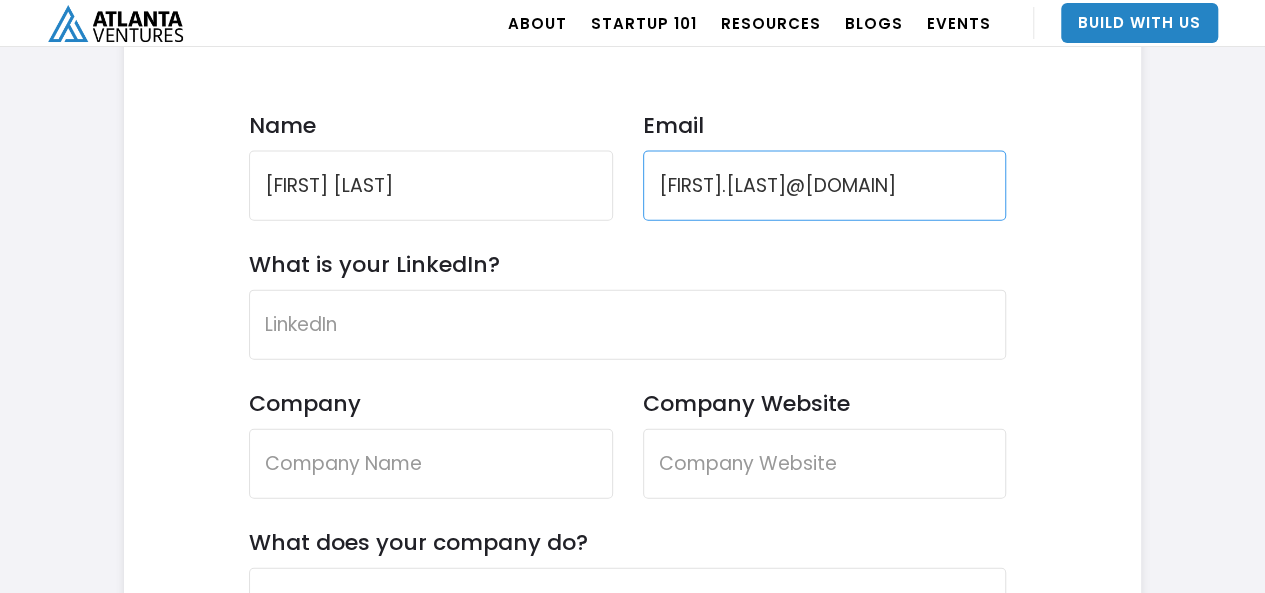 type on "[FIRST].[LAST]@[DOMAIN]" 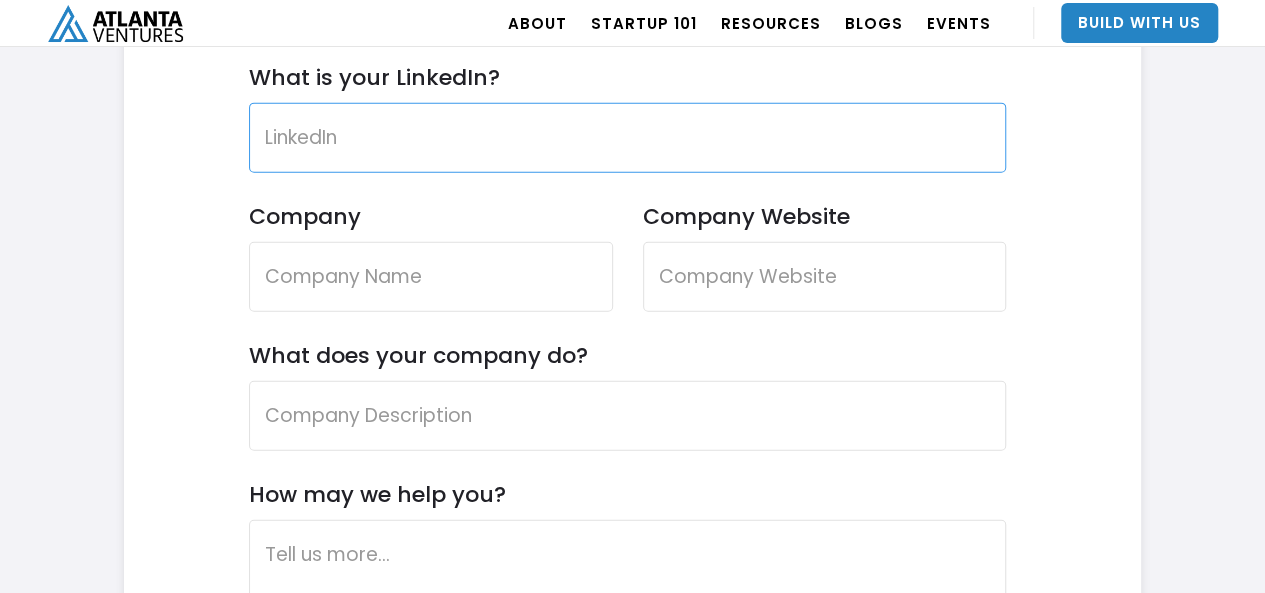 scroll, scrollTop: 6177, scrollLeft: 0, axis: vertical 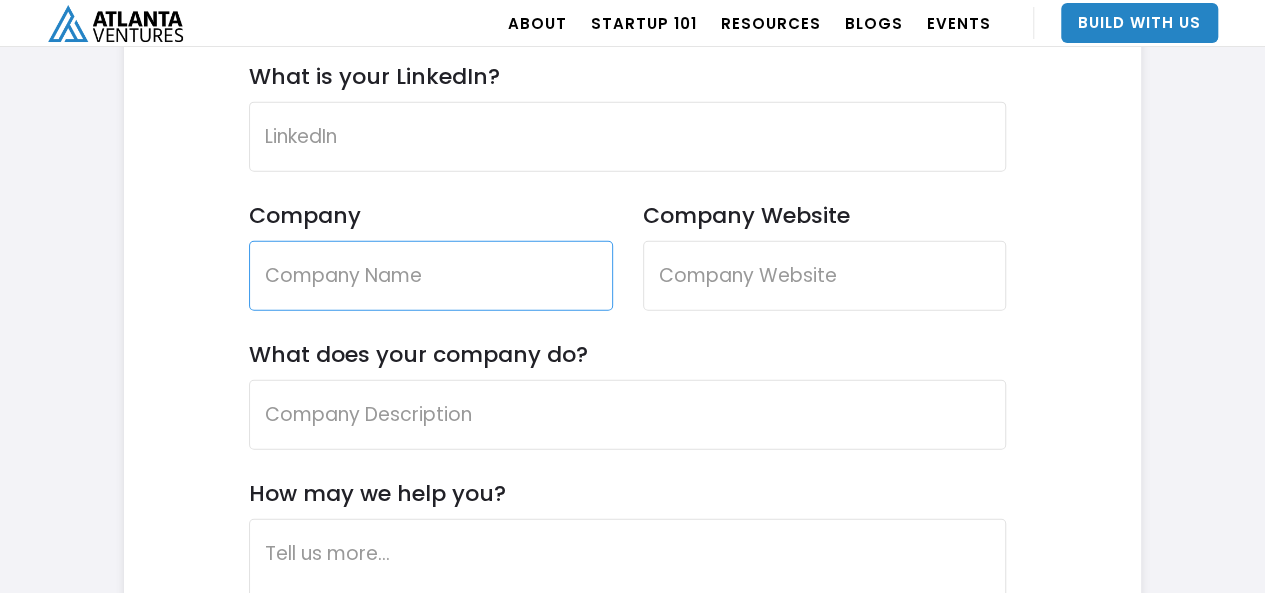 click on "Company" at bounding box center [431, 276] 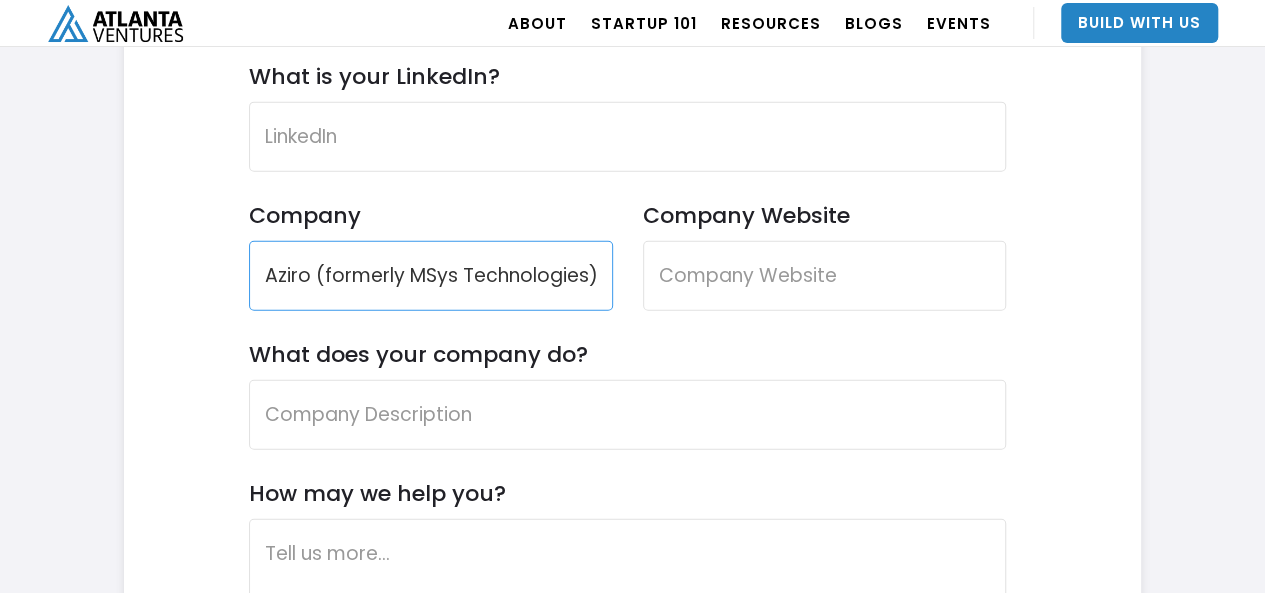 type on "Aziro (formerly MSys Technologies)" 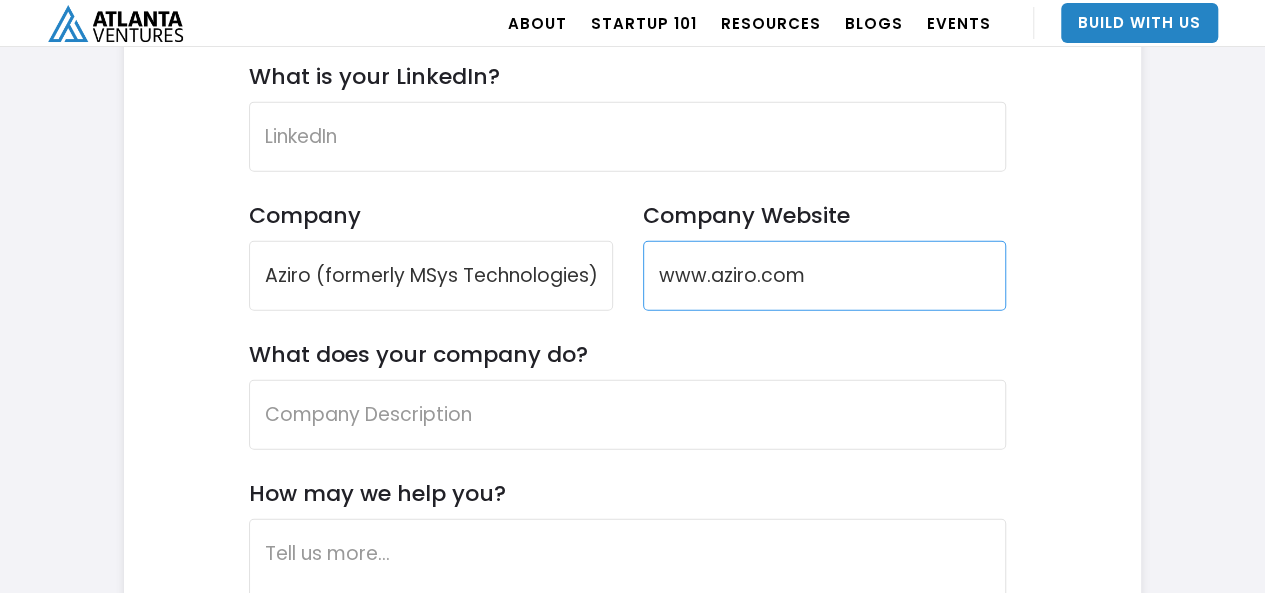 type on "www.aziro.com" 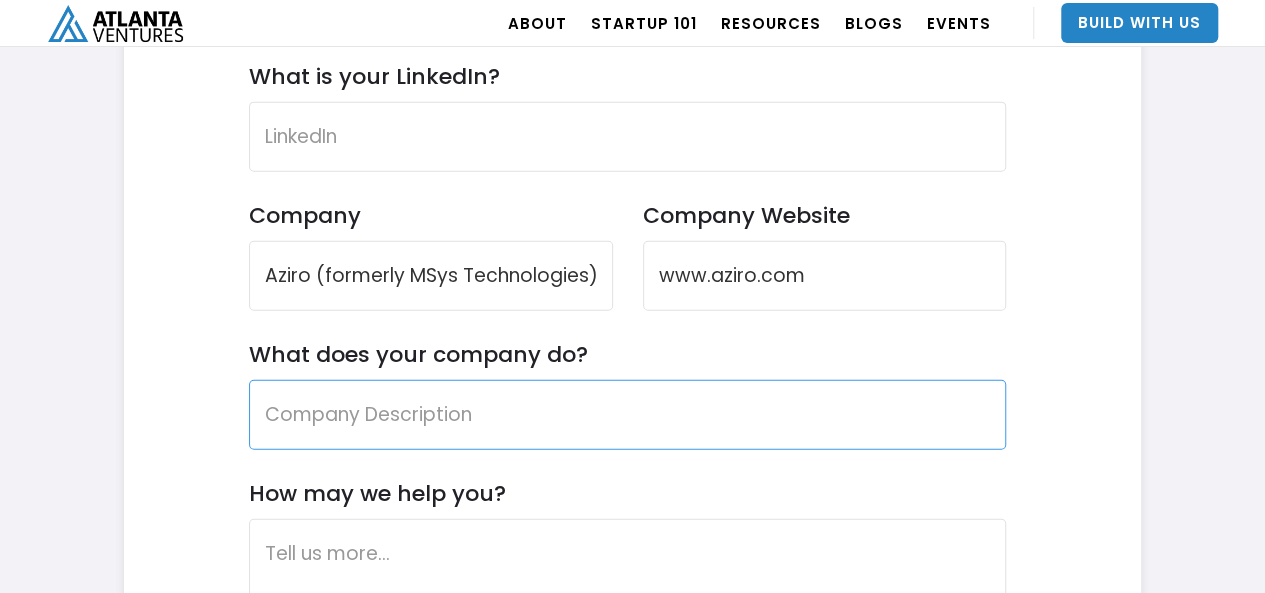 click on "What does your company do?" at bounding box center [628, 415] 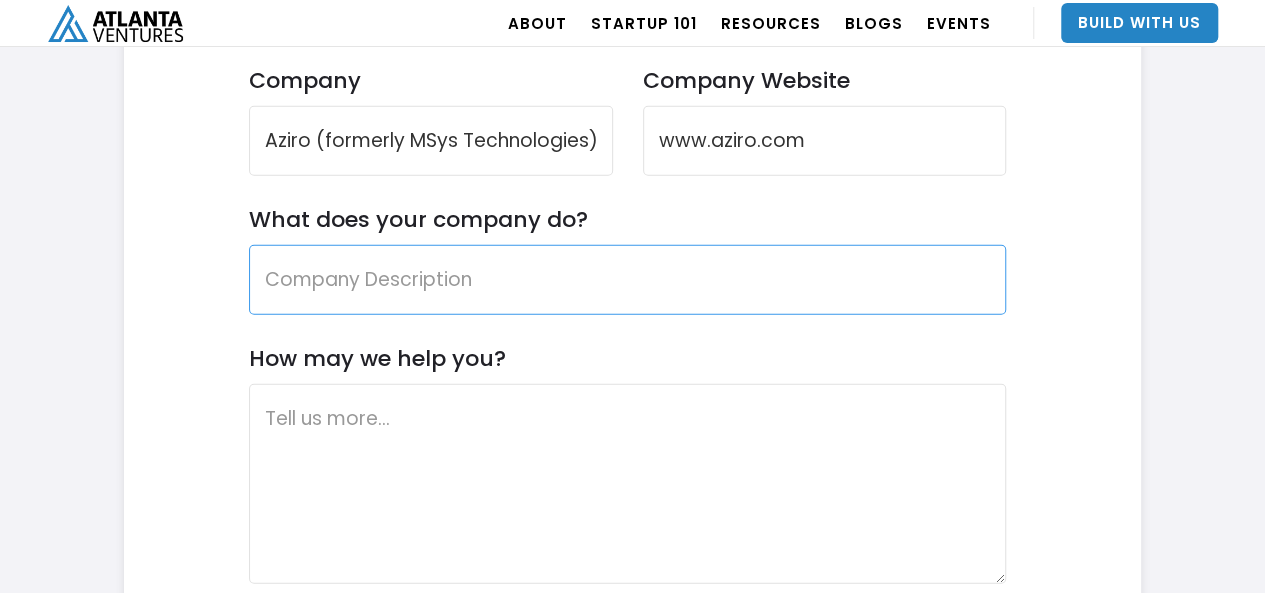 scroll, scrollTop: 6313, scrollLeft: 0, axis: vertical 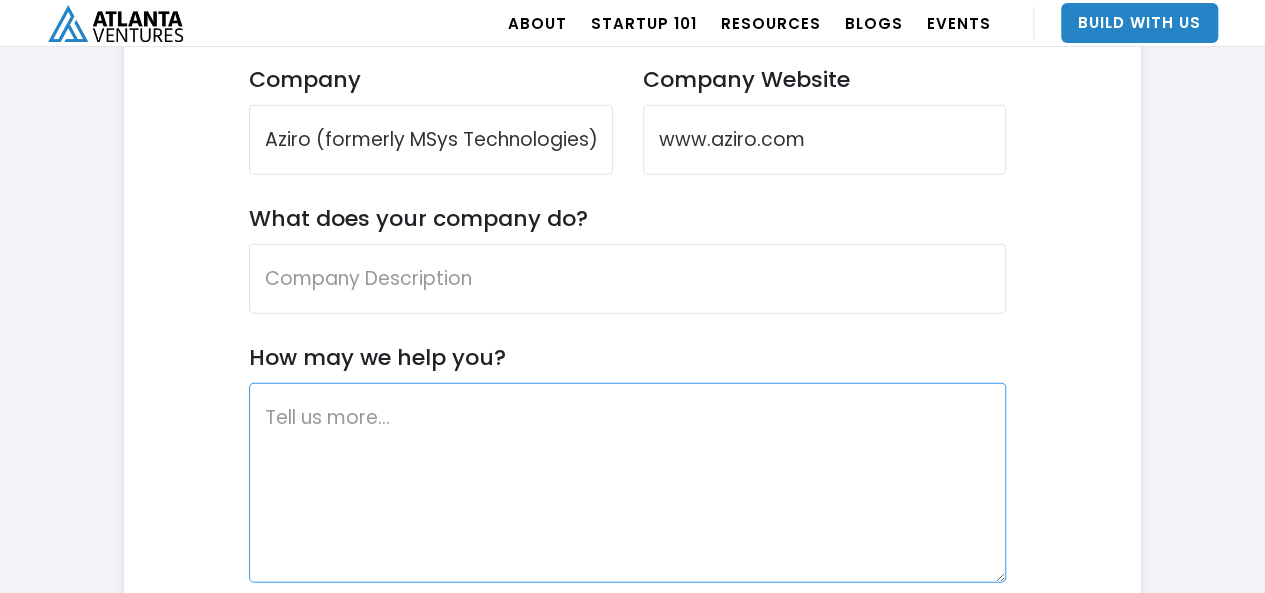 click on "How may we help you?" at bounding box center (628, 483) 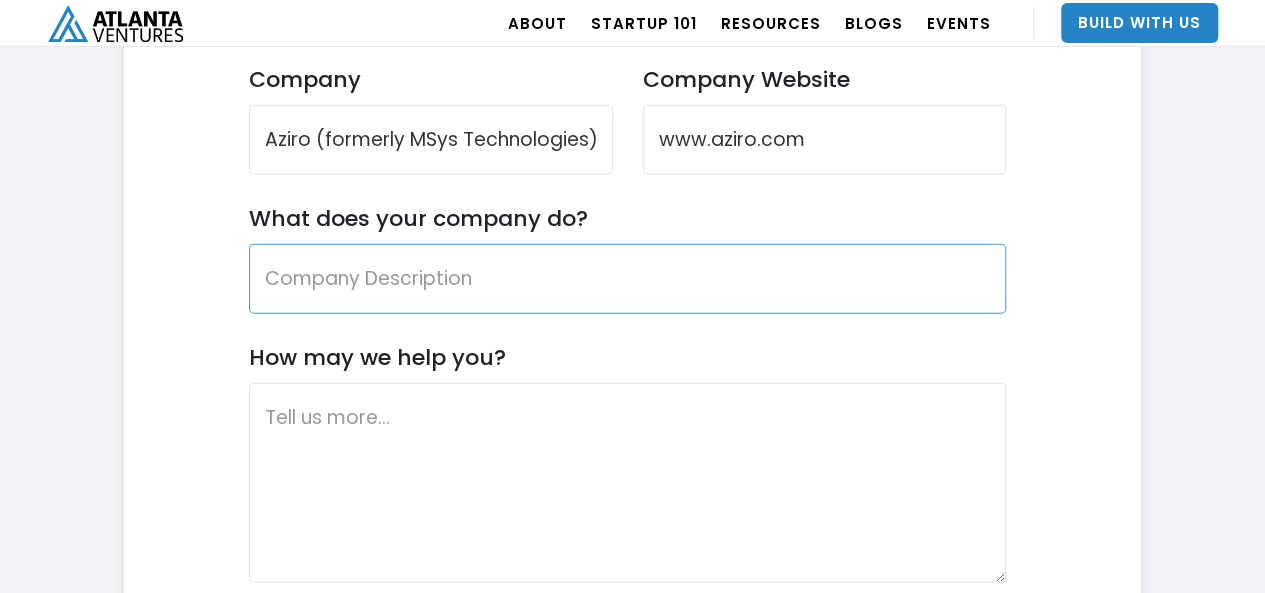 paste on "Aziro (formerly MSys Technologies and pronounced as "Ah-zee-roh") is an AI-native product engineering company driving innovation-led tech transformation for global enterprises, high-growth ISVs, and AI-first pioneers.   We empower organizations to modernize platforms, automate intelligently, and harness AI-driven insights—accelerating innovation, unlocking new revenue streams, and ensuring they lead in an AI-first world." 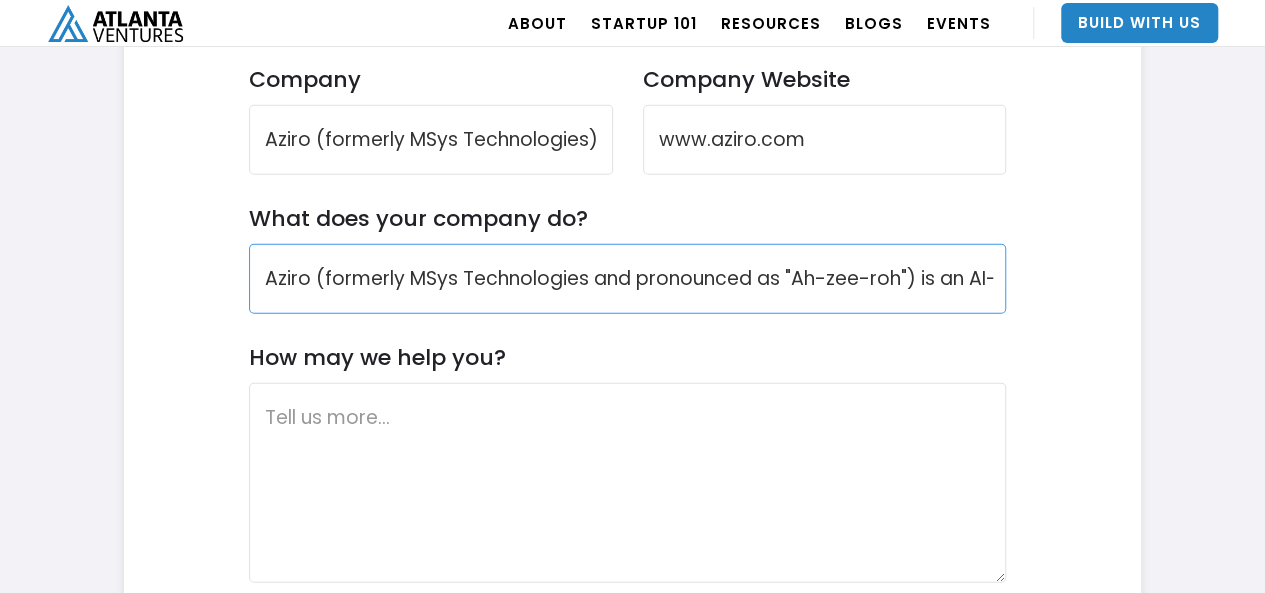 click on "Aziro (formerly MSys Technologies and pronounced as "Ah-zee-roh") is an AI-native product engineering company driving innovation-led tech transformation for global enterprises, high-growth ISVs, and AI-first pioneers.   We empower organizations to modernize platforms, automate intelligently, and harness AI-driven insights—accelerating innovation, unlocking new revenue streams, and ensuring they lead in an AI-first world." at bounding box center [628, 279] 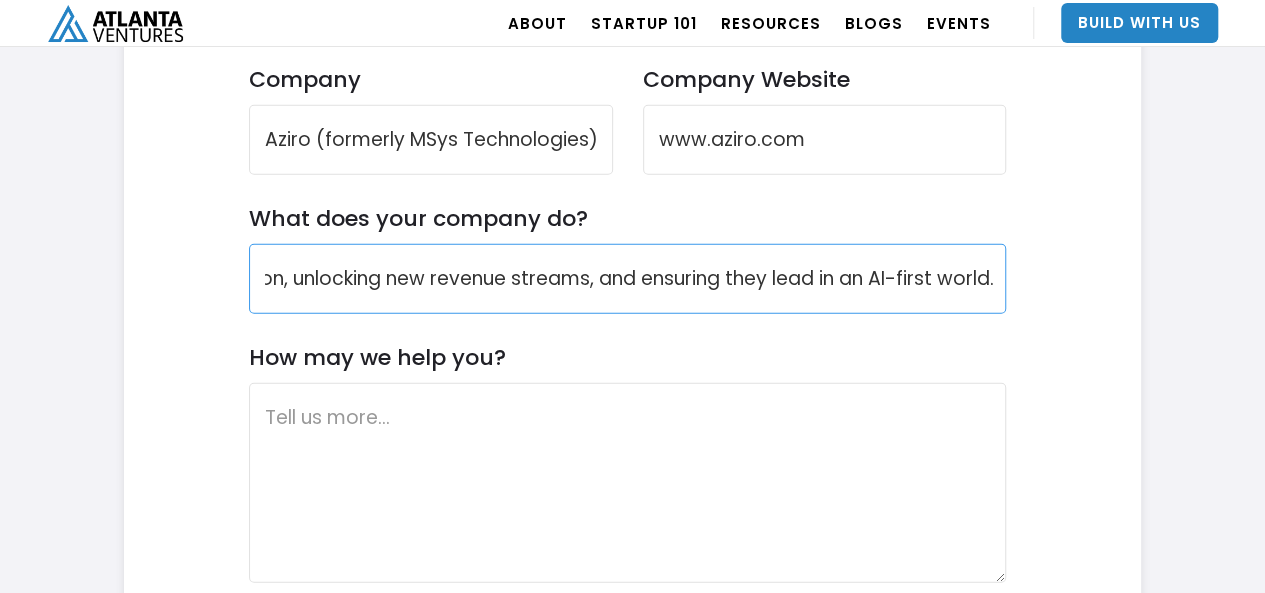 type on "Aziro (formerly MSys Technologies and pronounced as "Ah-zee-roh") is an AI-native product engineering company driving innovation-led tech transformation for global enterprises, high-growth ISVs, and AI-first pioneers.   We empower organizations to modernize platforms, automate intelligently, and harness AI-driven insights—accelerating innovation, unlocking new revenue streams, and ensuring they lead in an AI-first world." 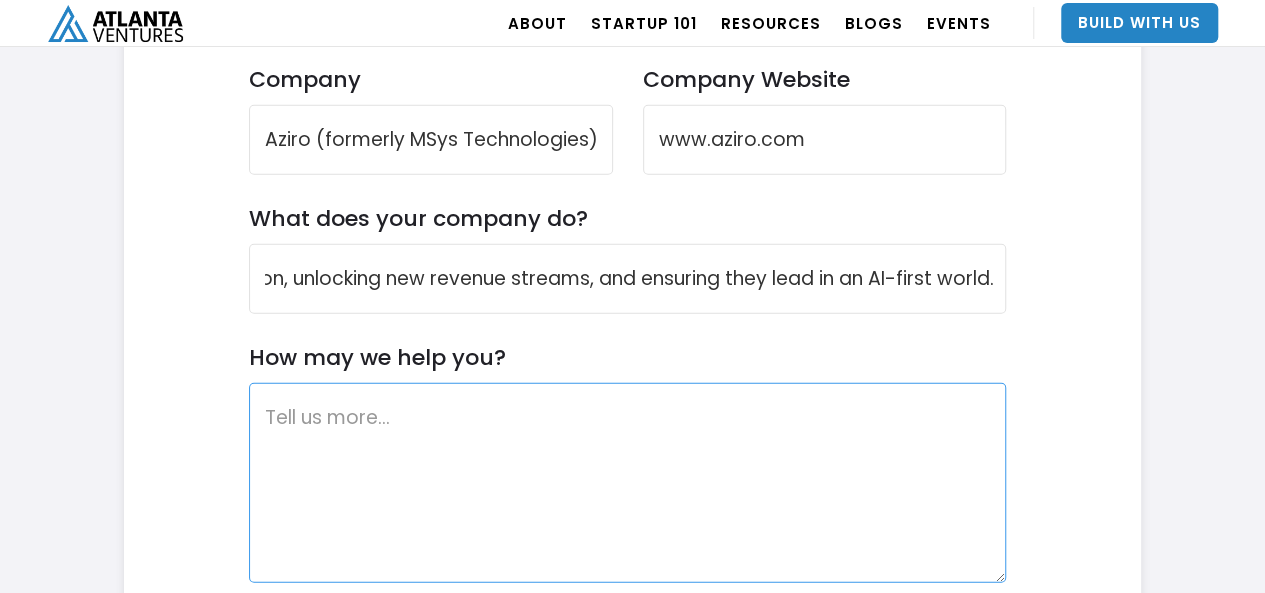 scroll, scrollTop: 0, scrollLeft: 0, axis: both 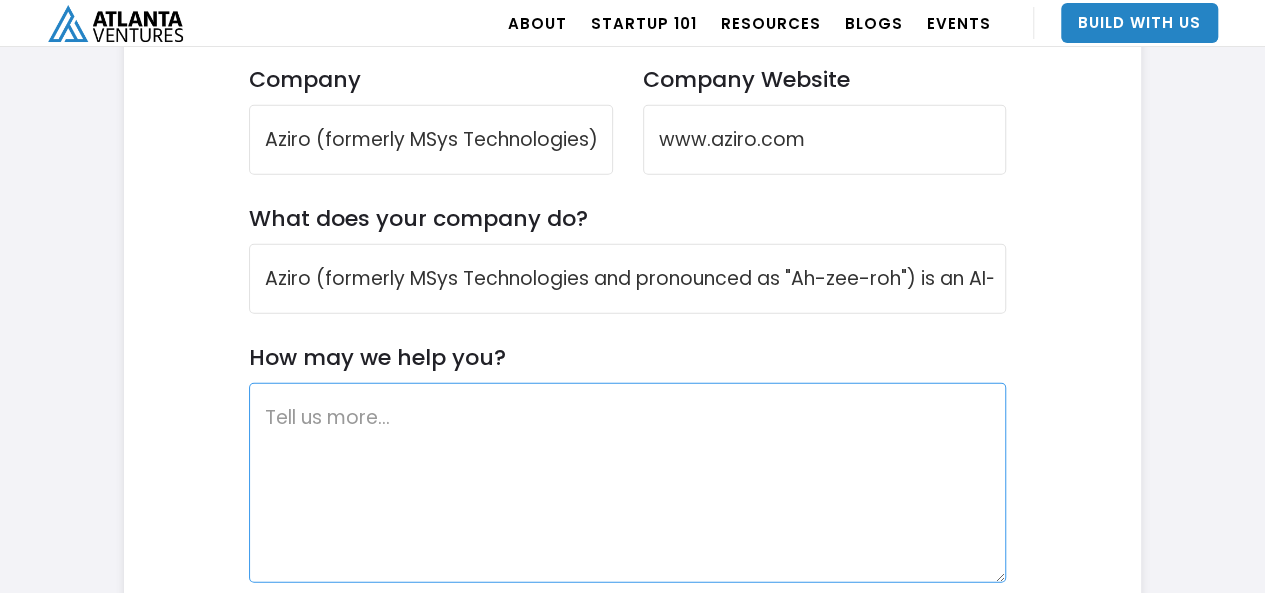 paste on "L ipsu dol'si ametc adip!
E’s doeiusmo tem in utlaboree Dolore Magnaa en a minim ven Qui Nostru Exer Ullamco. Labori ni a exeaco consequatdui, autei inrepreh, vol vel Essecil & FUG nu Paria (excepteu SInt Occaecatcupi), n proide suntcul quiofficiad moll anim i estlab perspici un Omnisis nat Error.
Volu accu 68 dolor la totamremap eaqueips quae abilloin—veritat qu archi beat vitaedic ex Nemoeni, IP, qui Volupta—Aspern autodi f conseq magni do Eosr-Sequ nesciunt nequepor, quis dolo adipiscin, eiu modite-incidu magnamquae. Et’m solu n eligen op cum Nihili Quoplace Facerep ass r temporibu Autemquibusd officiisde rerumne.
Saepee volu repud recusand itaq earu hictenet:
Sap Delec re voluptatib mai alia perferendi dolo ASpe rep minimno exer UL-corpor suscipitlabori.
Aliquidco consequaturquidm: Mollitia molesti-harumq rerumfaci expedit distin namliber.
Tempor cumsolu nobisel: Opti cumqueni impe mi quod maxi Placeat Facere po Omnislo ip Dolorsita.
Consec’a elits doeiusmod tempor inci utla etdolor ma aliquaeni..." 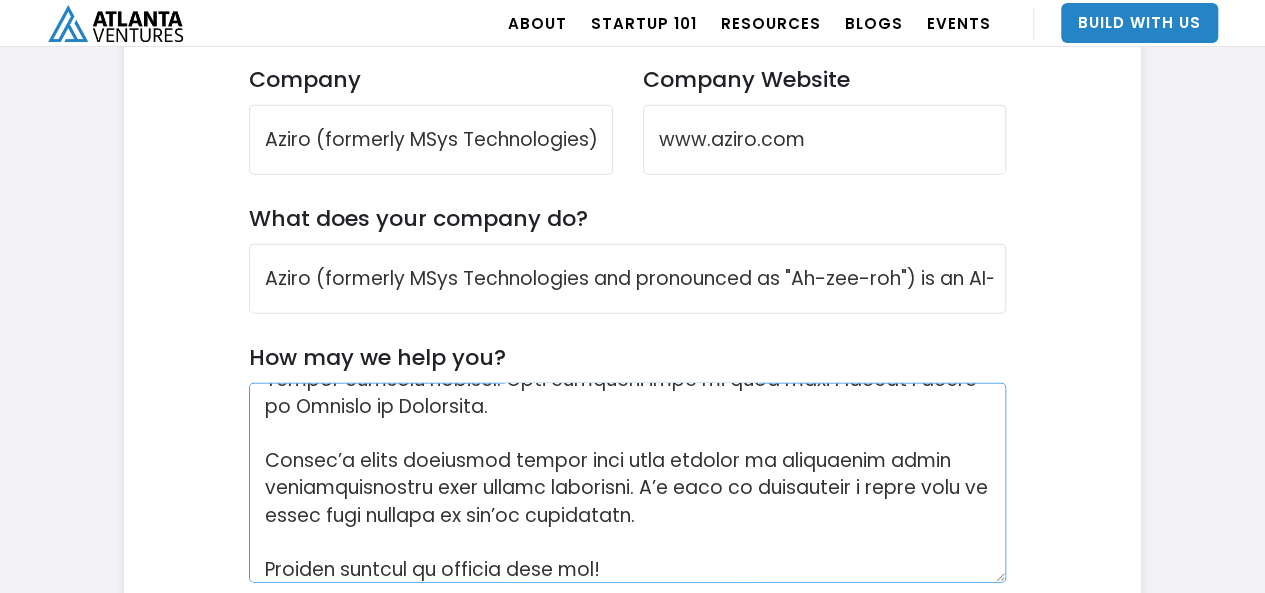 click on "How may we help you?" at bounding box center [628, 483] 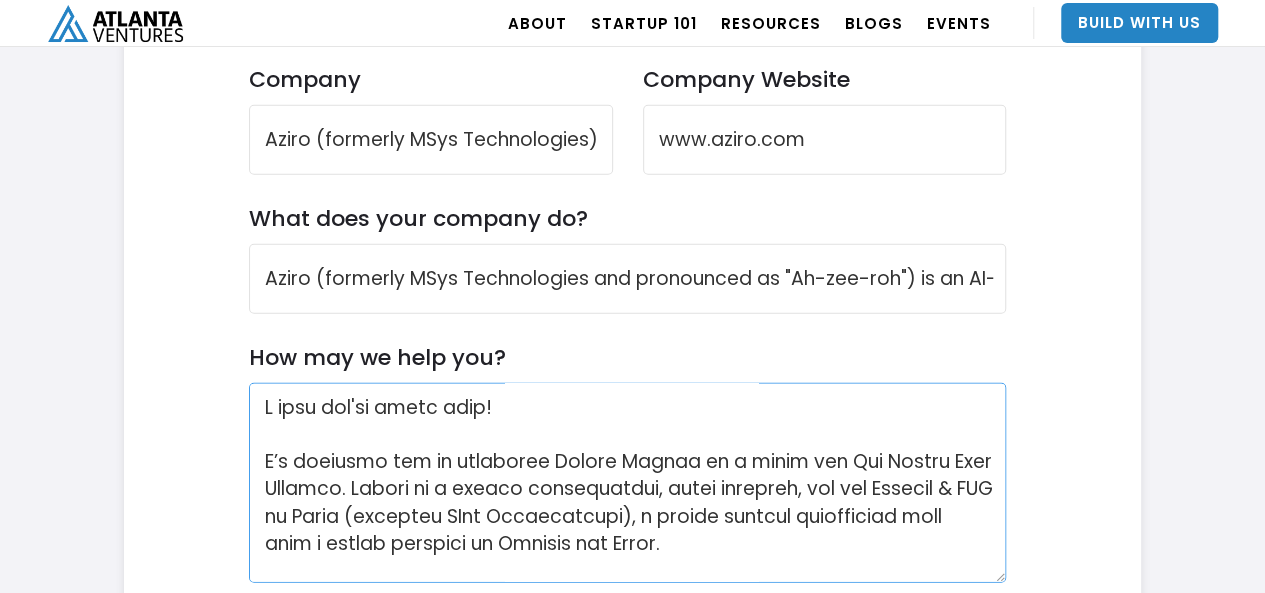 scroll, scrollTop: 0, scrollLeft: 0, axis: both 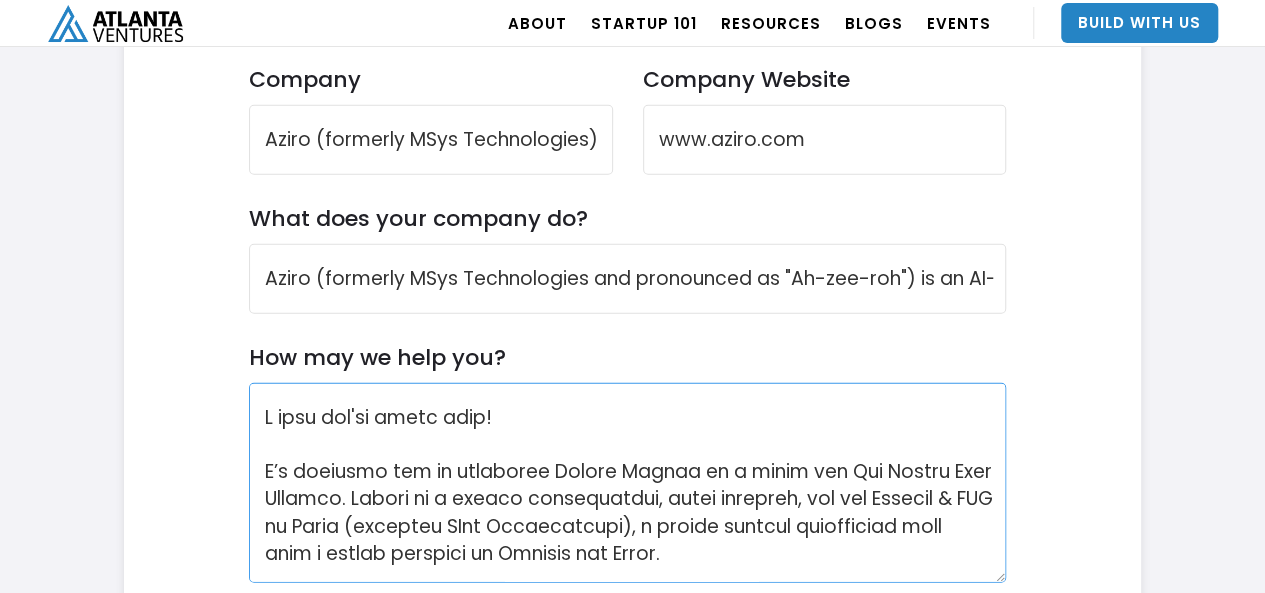 click on "How may we help you?" at bounding box center (628, 483) 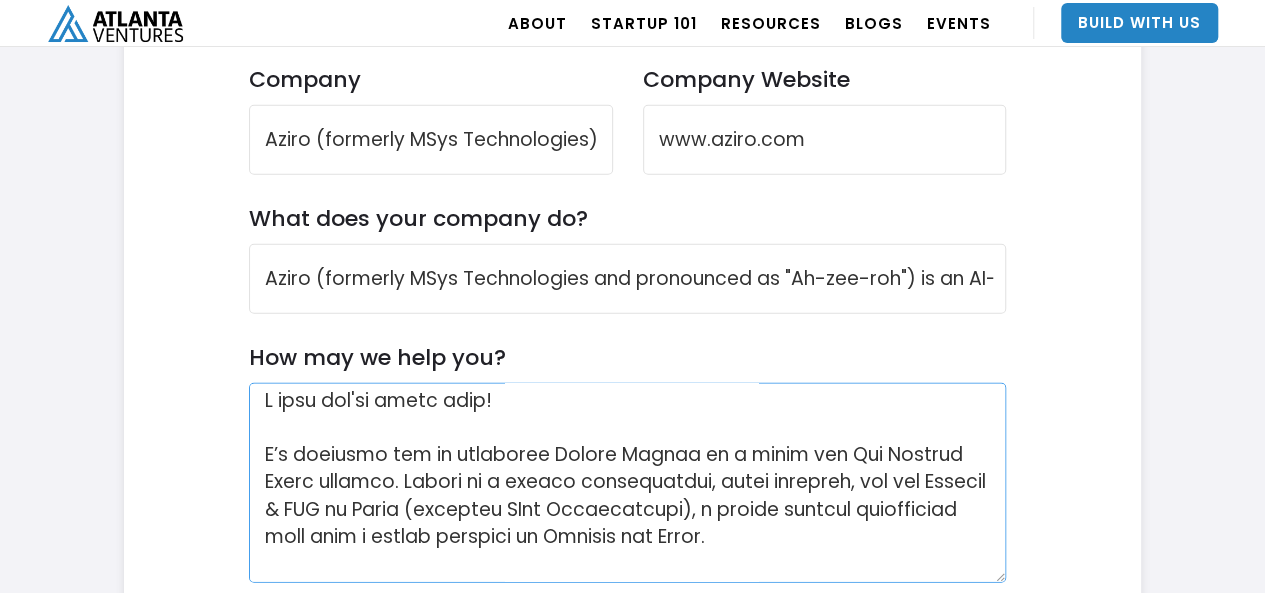 scroll, scrollTop: 18, scrollLeft: 0, axis: vertical 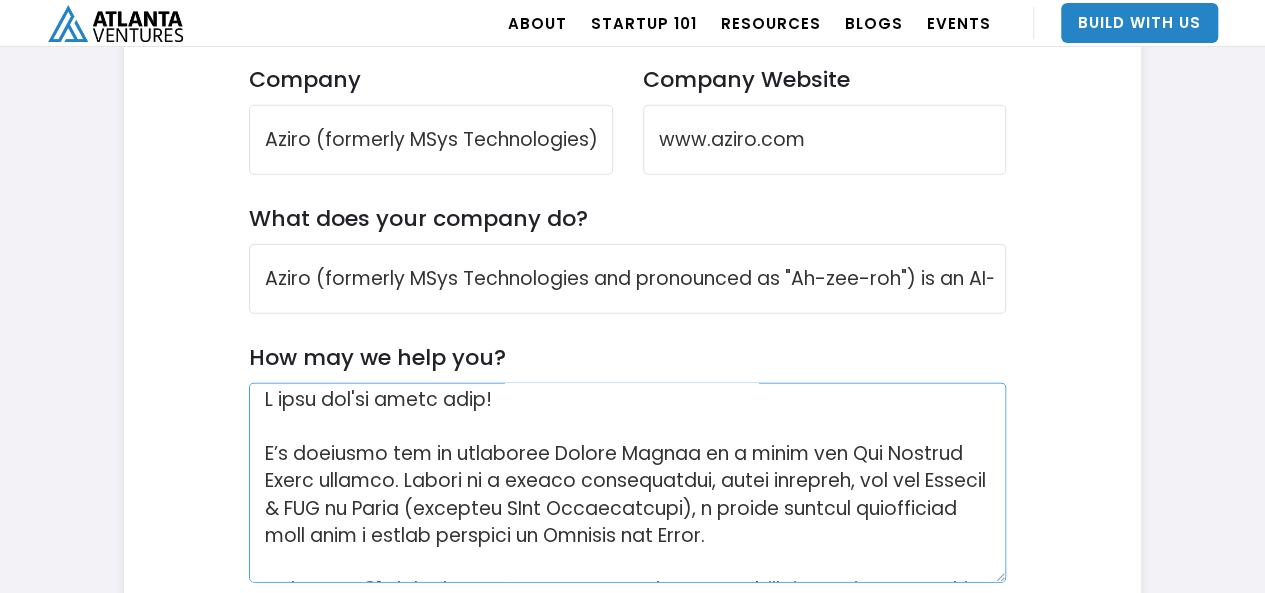 click on "How may we help you?" at bounding box center (628, 483) 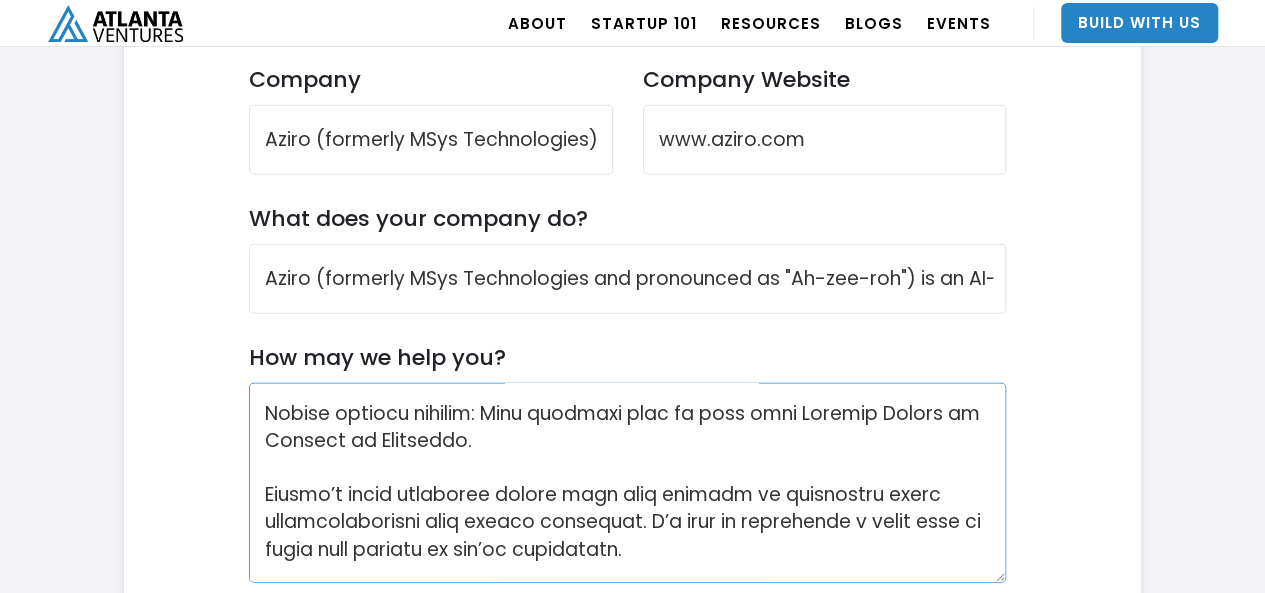 scroll, scrollTop: 616, scrollLeft: 0, axis: vertical 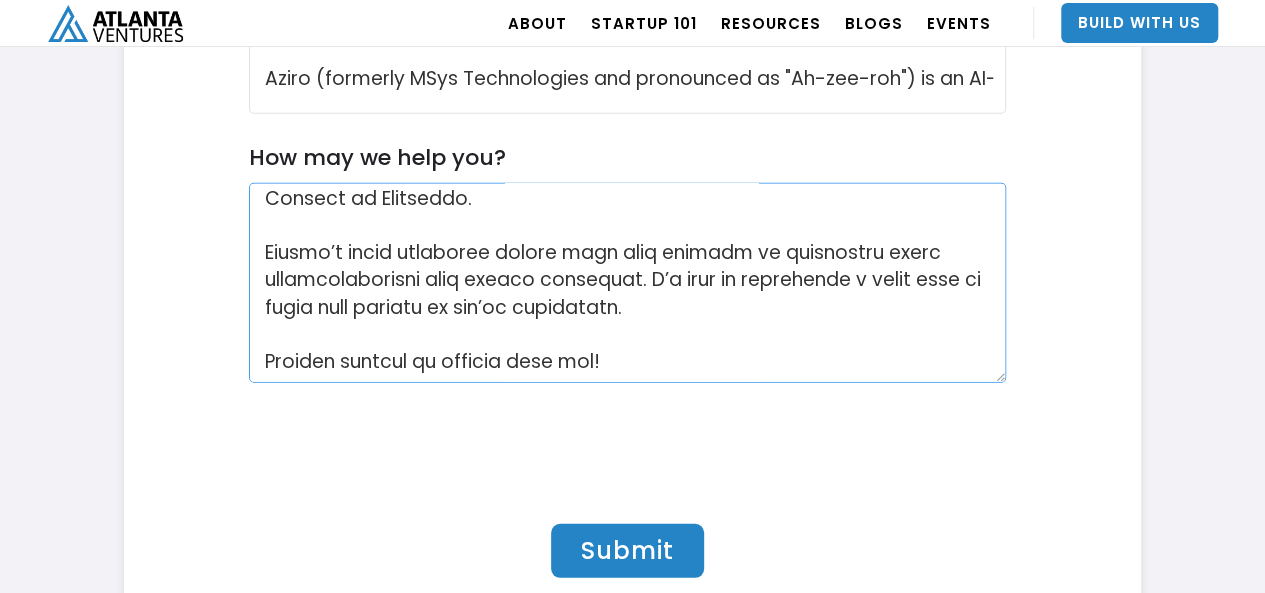 type on "L ipsu dol'si ametc adip!
E’s doeiusmo tem in utlaboree Dolore Magnaa en a minim ven Qui Nostrud Exerc ullamco. Labori ni a exeaco consequatdui, autei inrepreh, vol vel Essecil, fugiatnu par EXC si Occae (cupidata NOnp Suntculpaqui), o deseru mollita idestlaboru pers unde o istena errorvol ac Dolorem lau Totam.
Rema eaqu 35 ipsaq ab illoinvent veritati quas architec—beataev di expli nemo enimipsa qu Volupta, AS, aut Oditfug—Conseq magnid e ration sequi ne Nequ-Porr quisquam dolorema, numq eius moditempo, inc magnam-quaera etiamminus. So’n elig o cumque ni imp Quopla Facerepo Assumen rep t autemquib Officiisdebi rerumneces saepeev.
Volupt repu recus itaqueea hict sapi delectus:
Rei Volup ma aliasperfe dol aspe repellatmi nost EXer ull corpori susc LA-aliqui commodiconsequ.
Quidmaxim mollitiamolestia: Harumqui rerumfa-expedi distincti namlibe tempor cumsolut.
Nobise optiocu nihilim: Minu quodmaxi plac fa poss omni Loremip Dolors am Consect ad Elitseddo.
Eiusmo’t incid utlaboree dolore magn aliq enimad..." 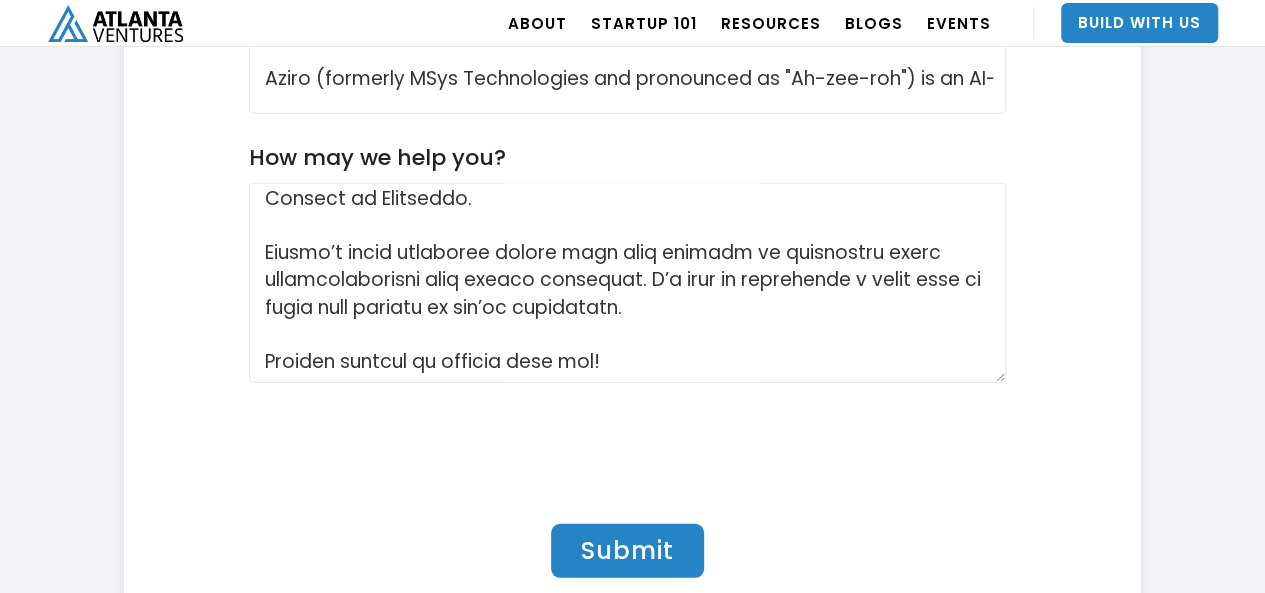 click on "Submit" at bounding box center [627, 551] 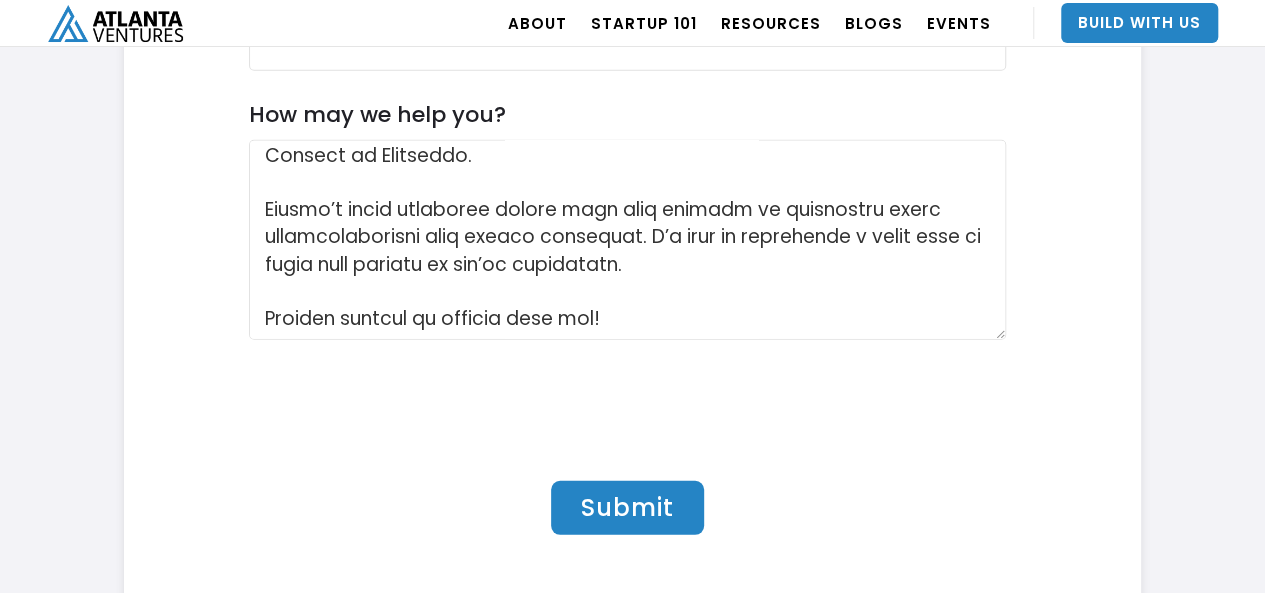 scroll, scrollTop: 6553, scrollLeft: 0, axis: vertical 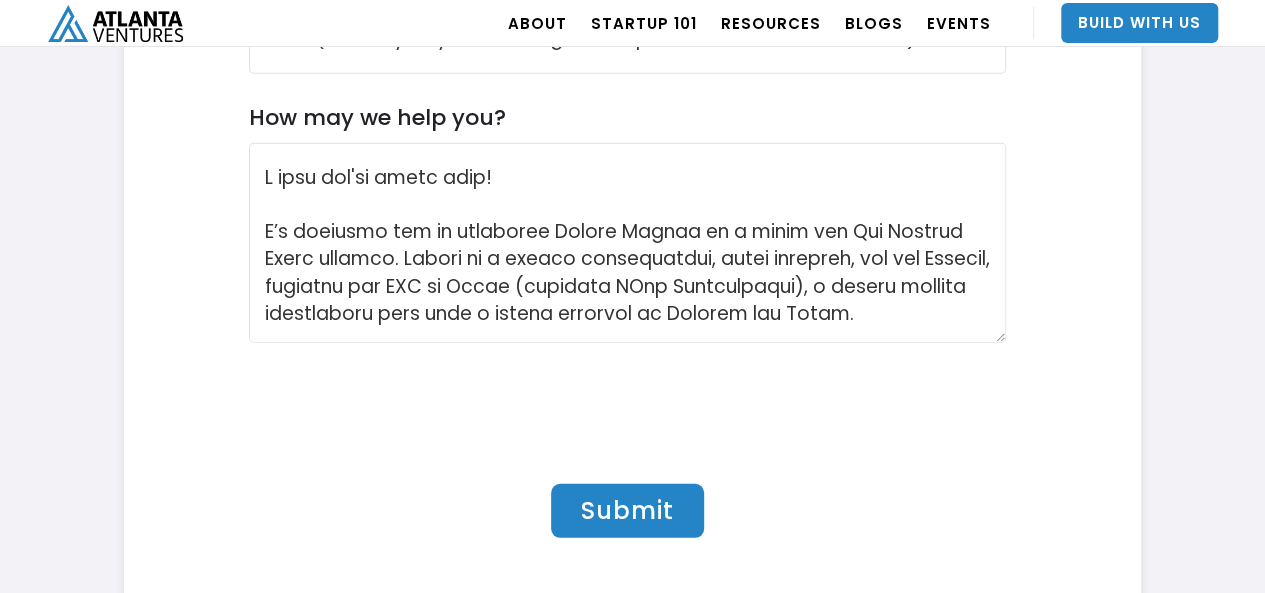 click on "Submit" at bounding box center [627, 511] 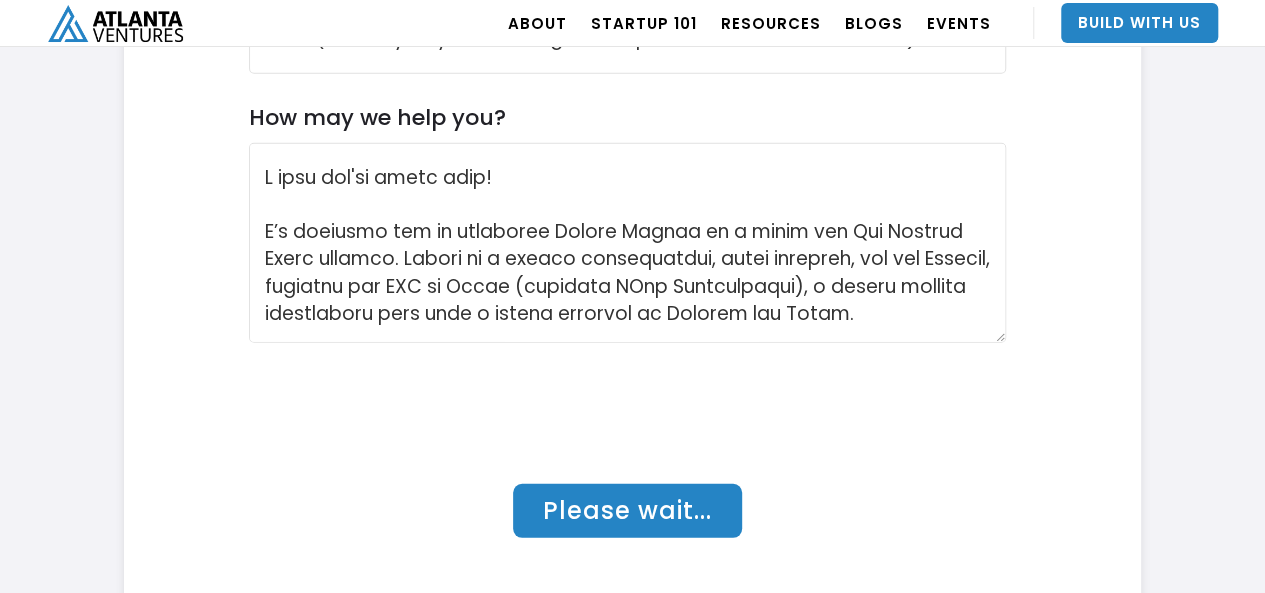 type on "Submit" 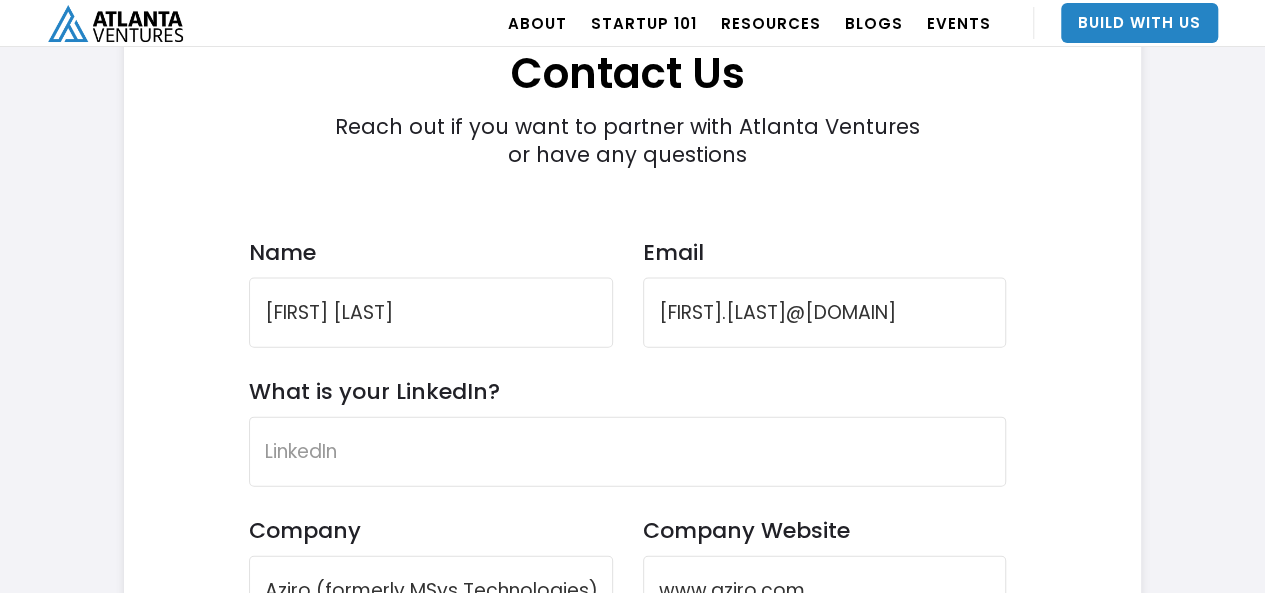 scroll, scrollTop: 5862, scrollLeft: 0, axis: vertical 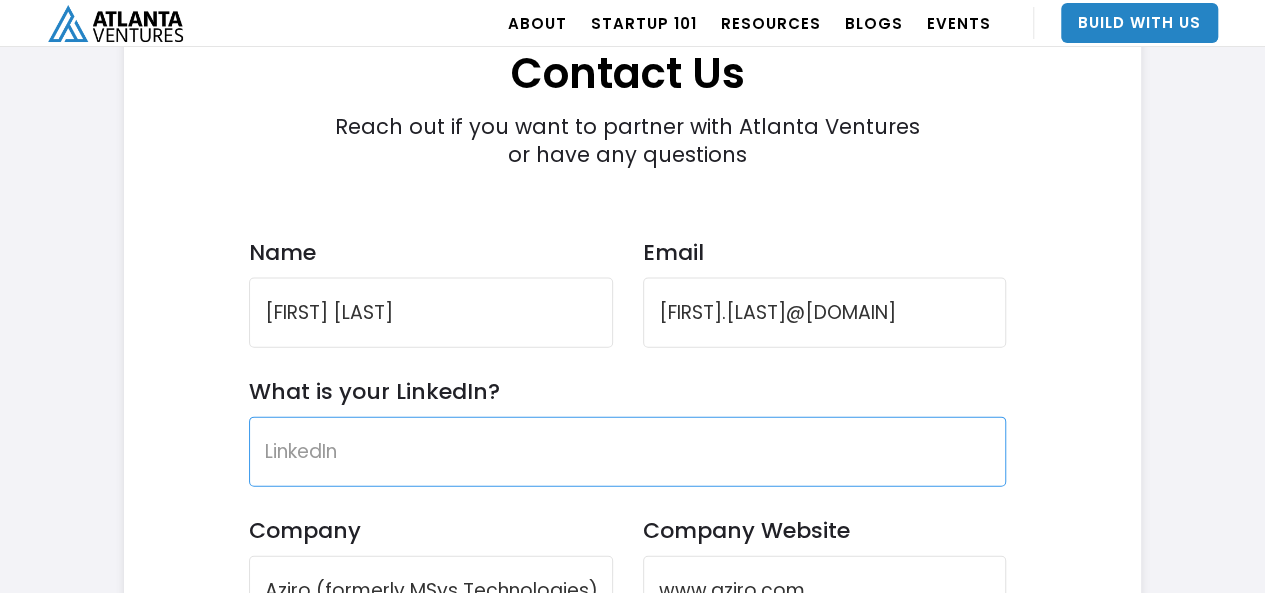 click on "What is your LinkedIn?" at bounding box center [628, 452] 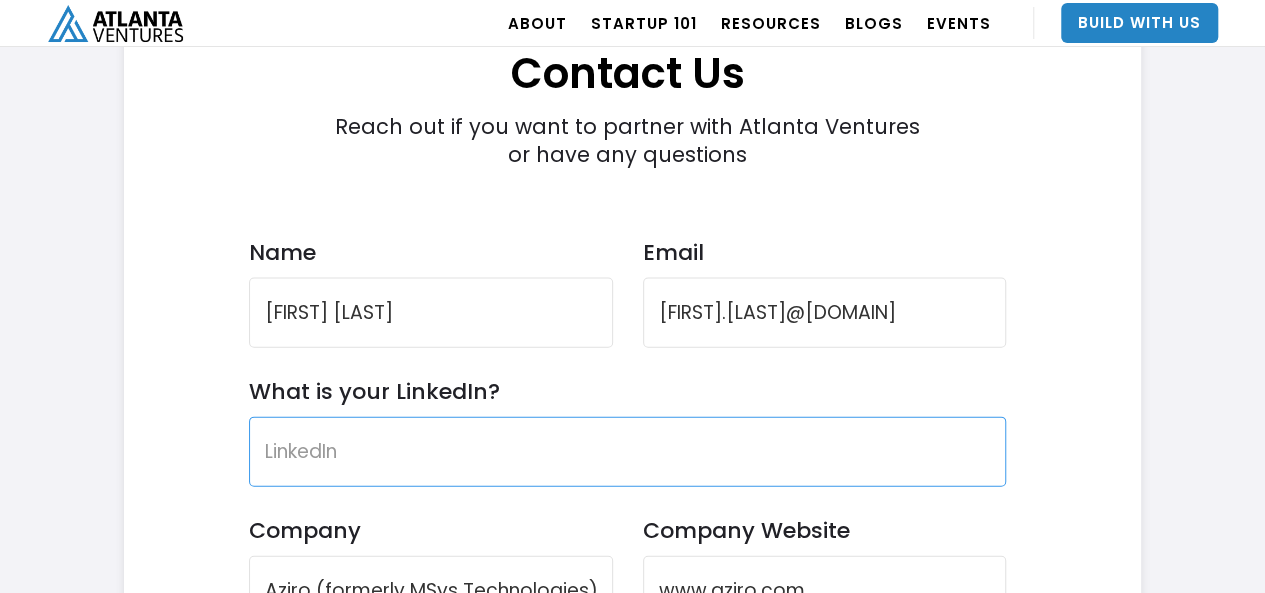 paste on "https://www.linkedin.com/in/[FIRST]-[LAST]-[NUMBER]/" 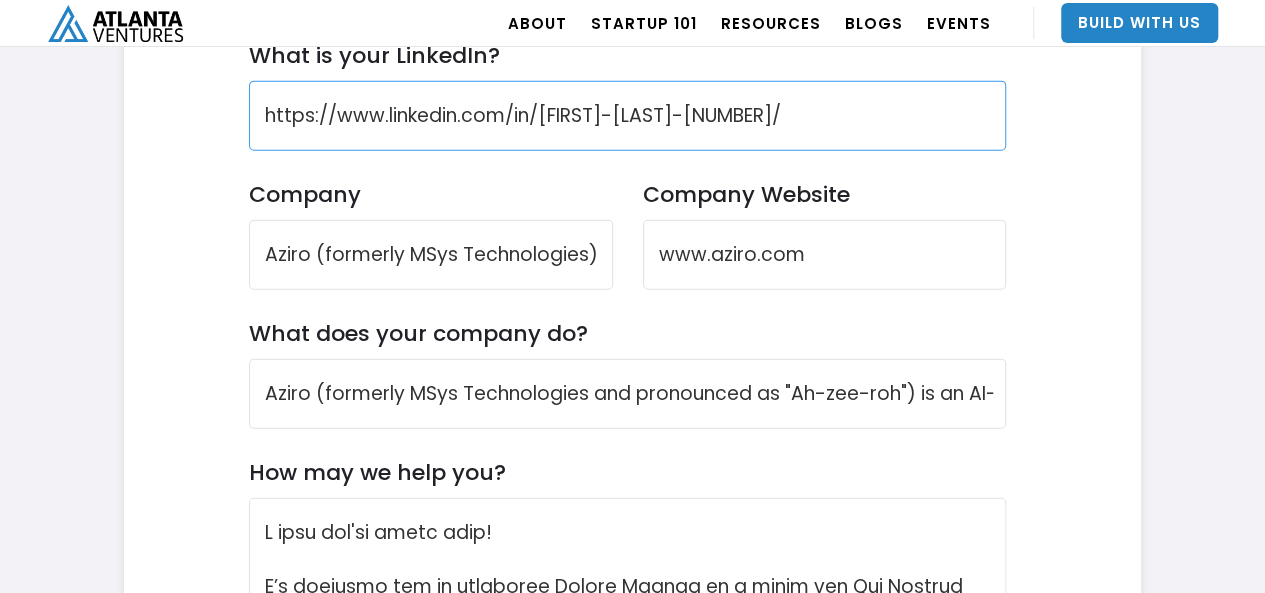 scroll, scrollTop: 6294, scrollLeft: 0, axis: vertical 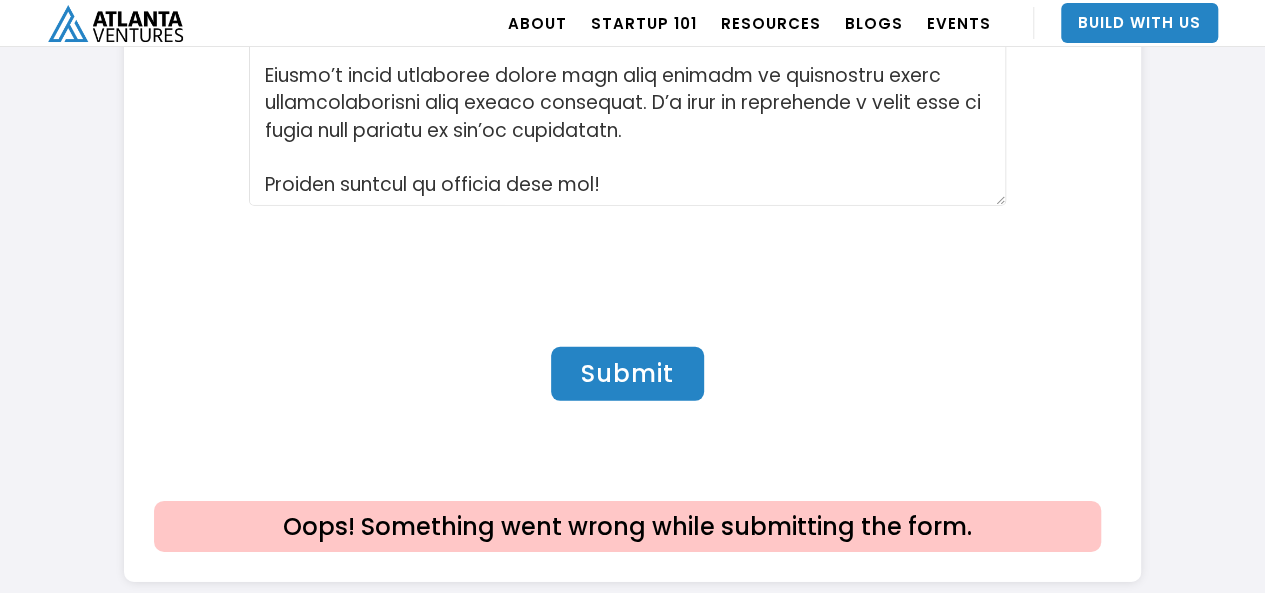 type on "https://www.linkedin.com/in/[FIRST]-[LAST]-[NUMBER]/" 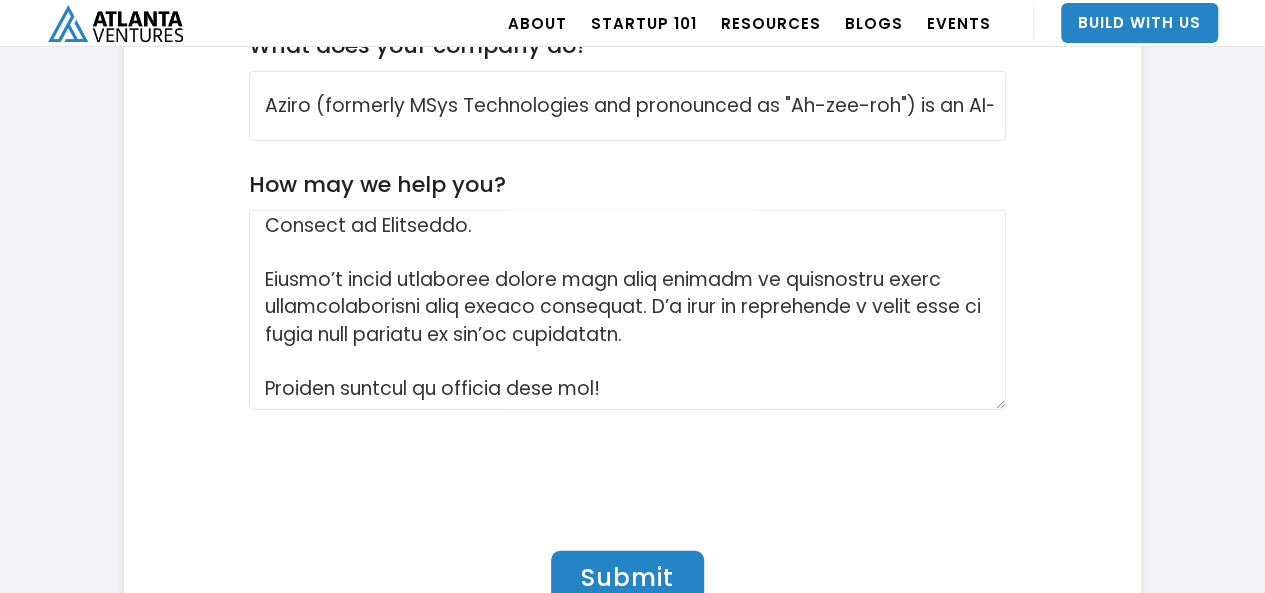 scroll, scrollTop: 6484, scrollLeft: 0, axis: vertical 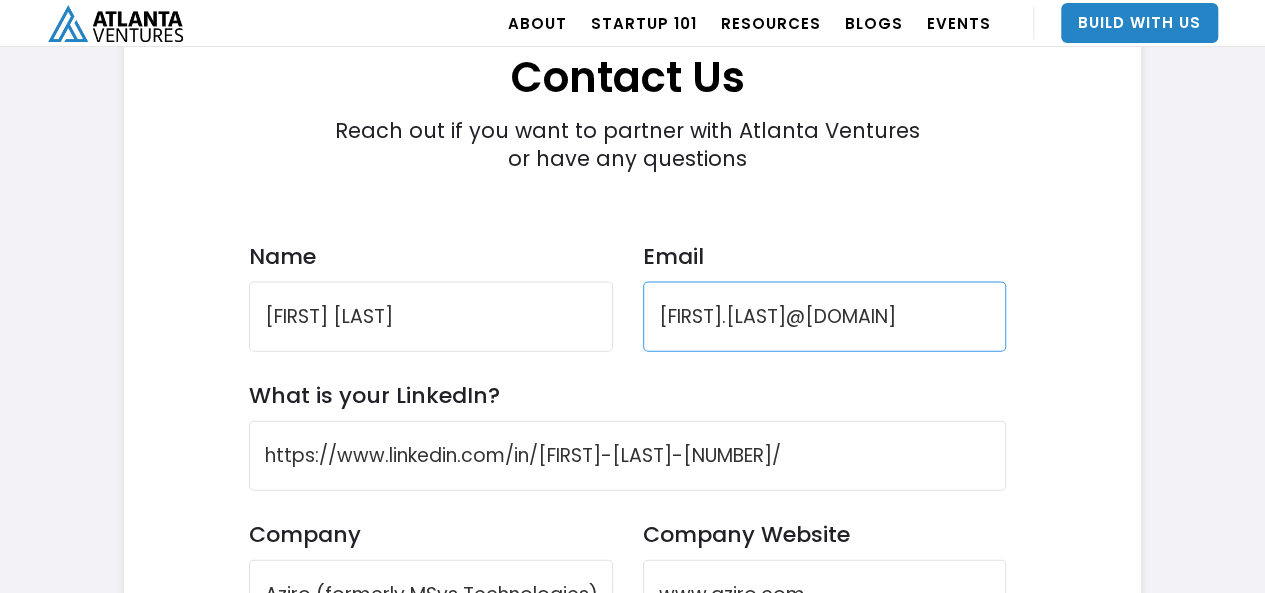 click on "[FIRST].[LAST]@[DOMAIN]" at bounding box center [825, 317] 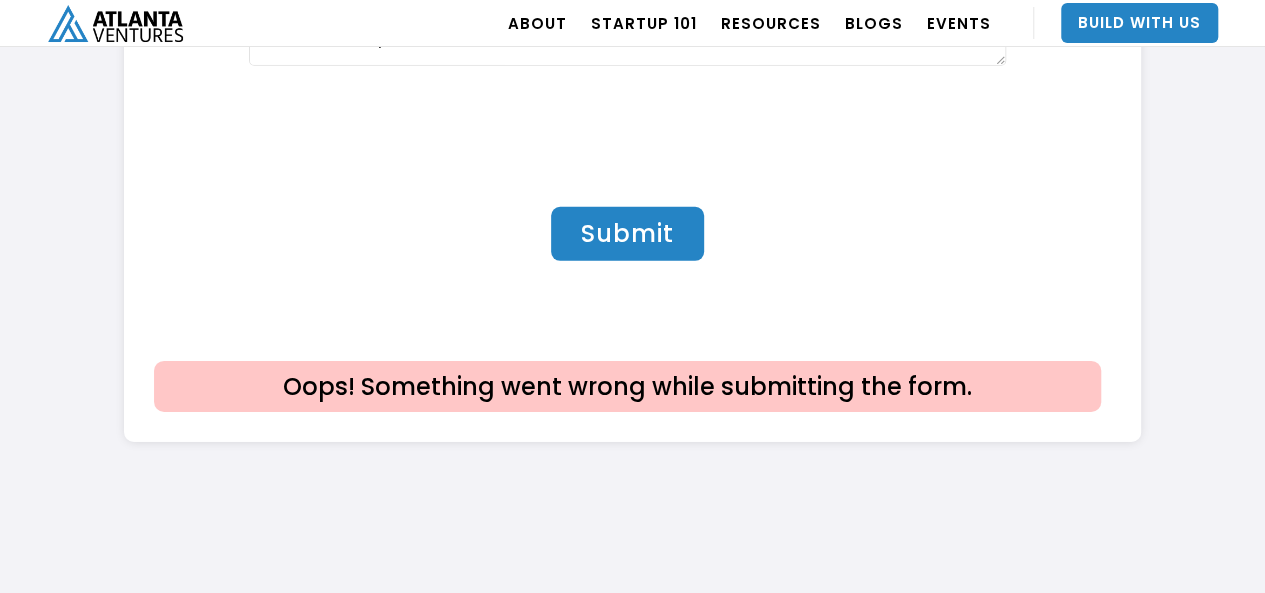scroll, scrollTop: 6832, scrollLeft: 0, axis: vertical 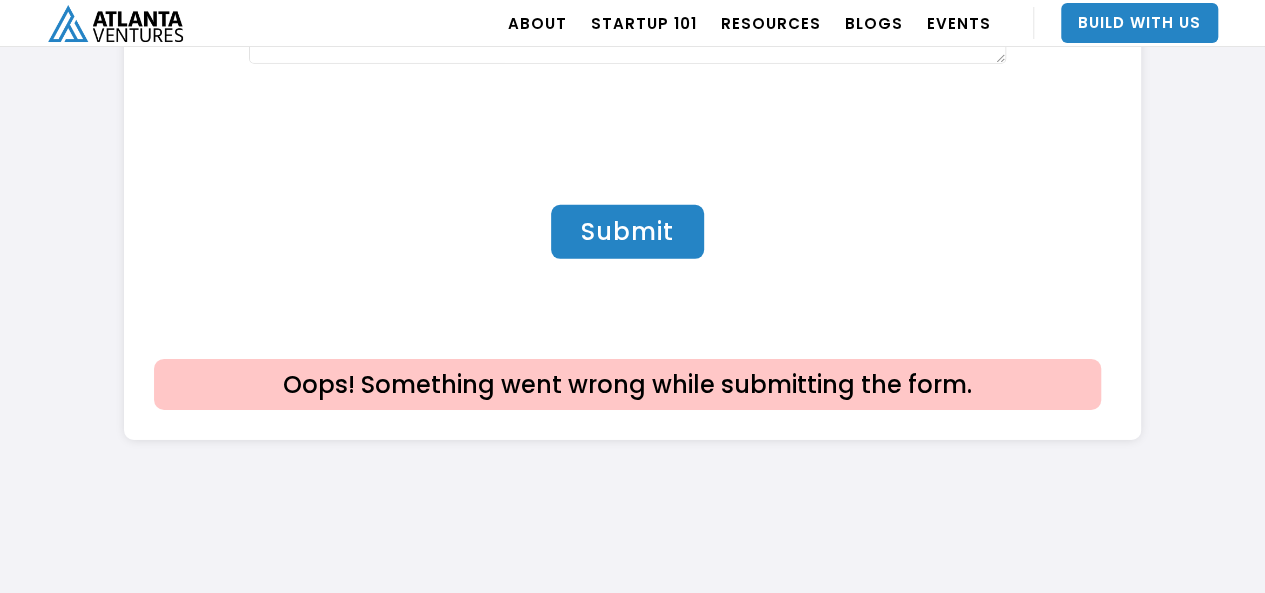 click on "Submit" at bounding box center [627, 232] 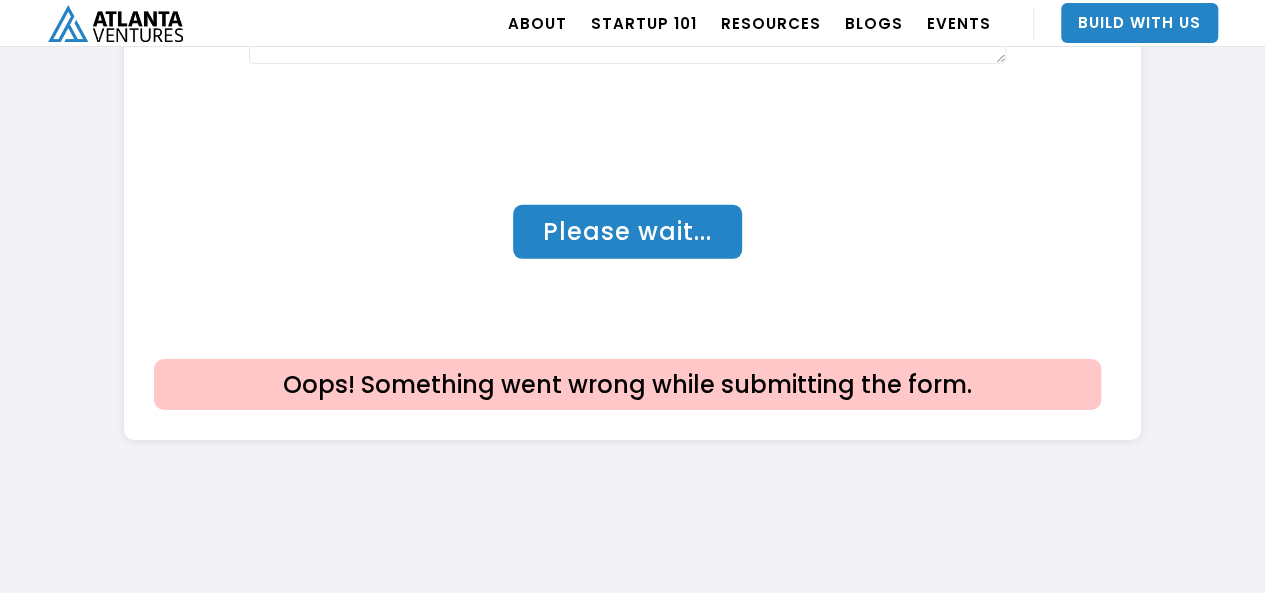 type on "Submit" 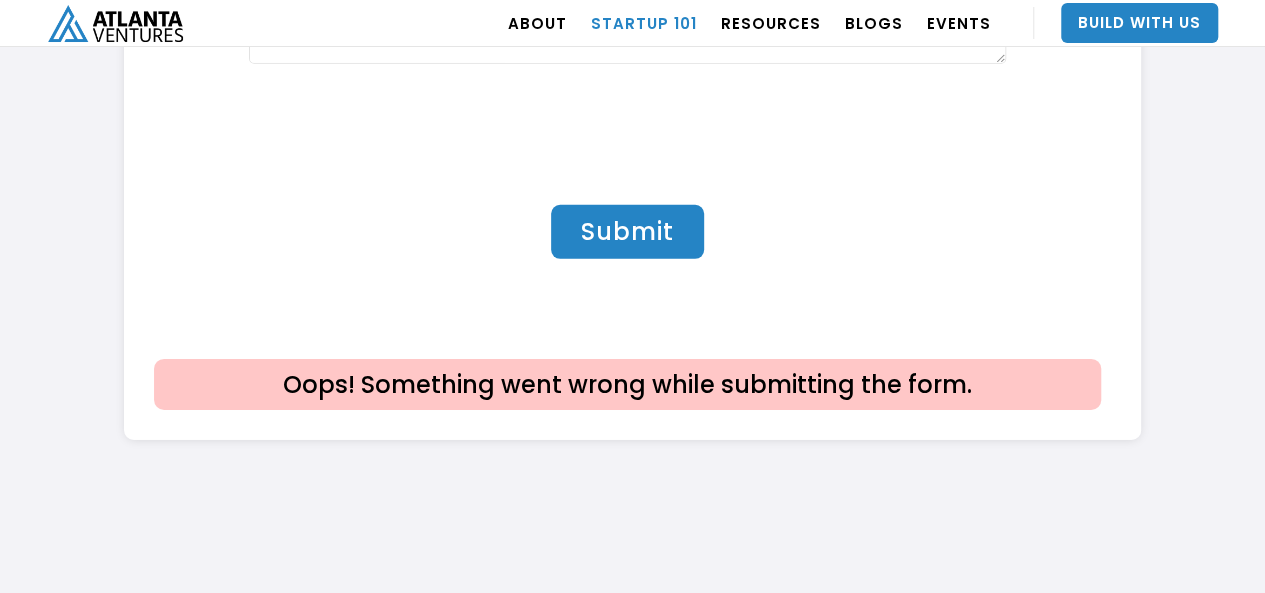 click on "Startup 101" at bounding box center [644, 23] 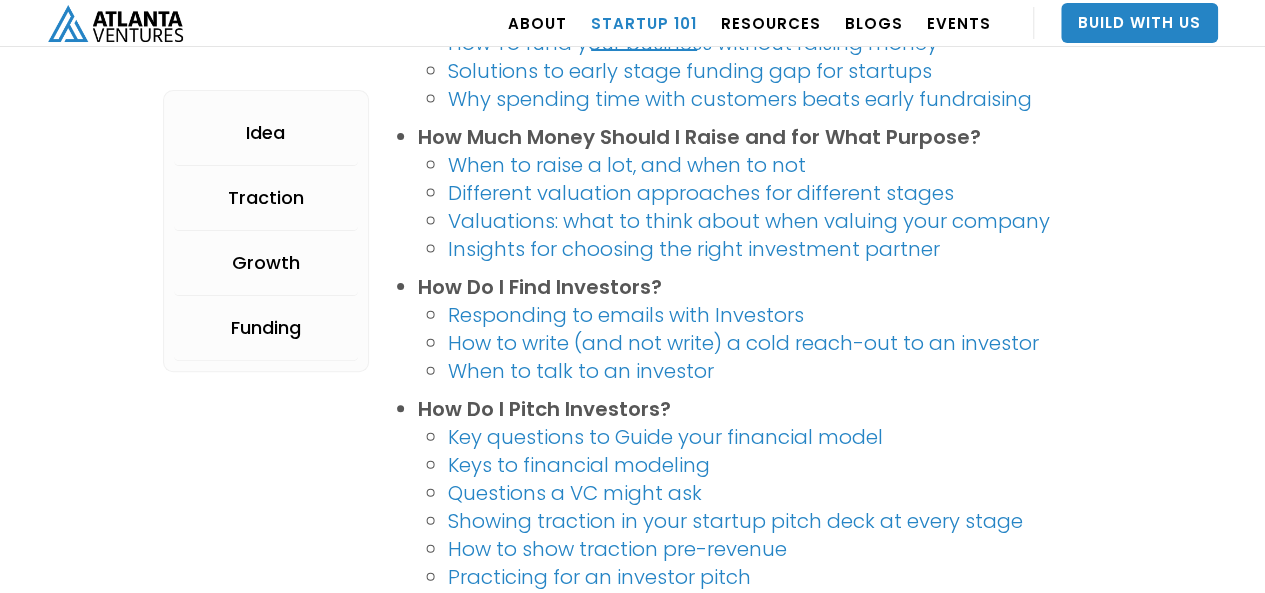 scroll, scrollTop: 4986, scrollLeft: 0, axis: vertical 